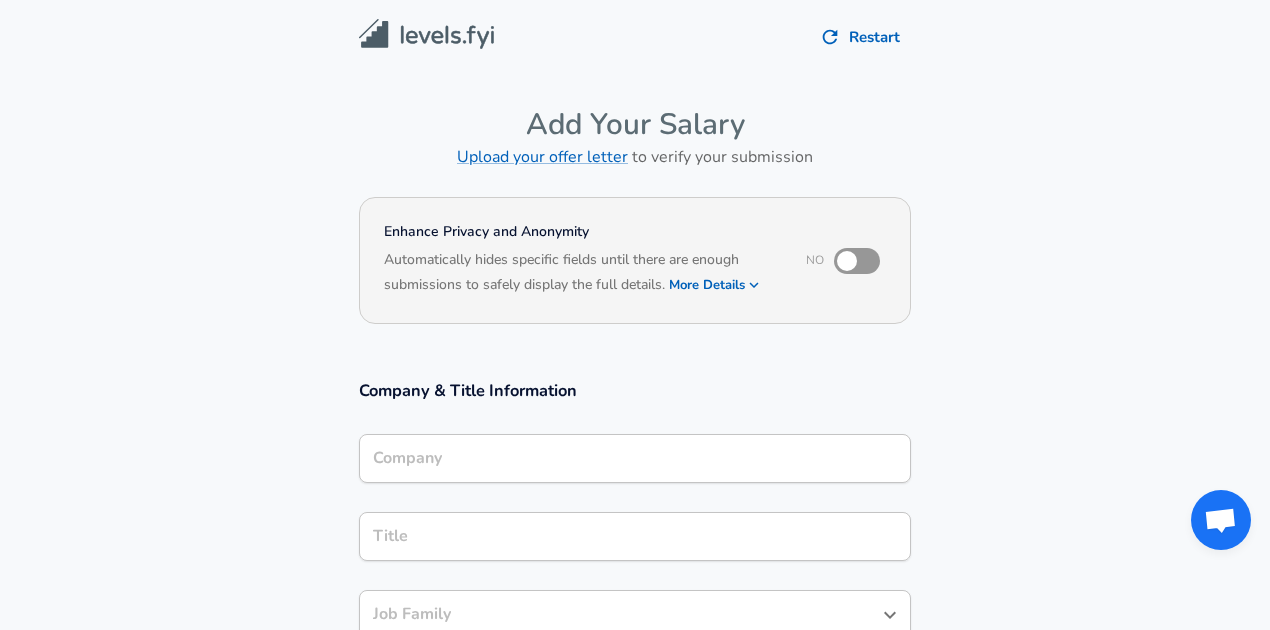 scroll, scrollTop: 0, scrollLeft: 0, axis: both 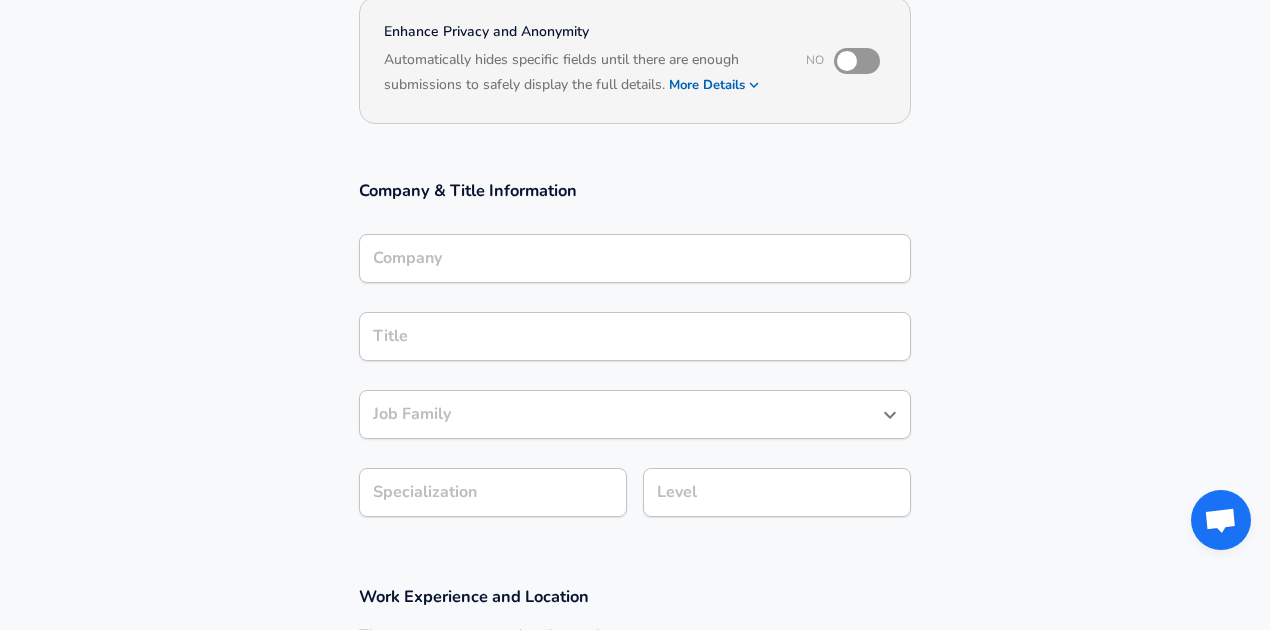 click on "Company" at bounding box center [635, 258] 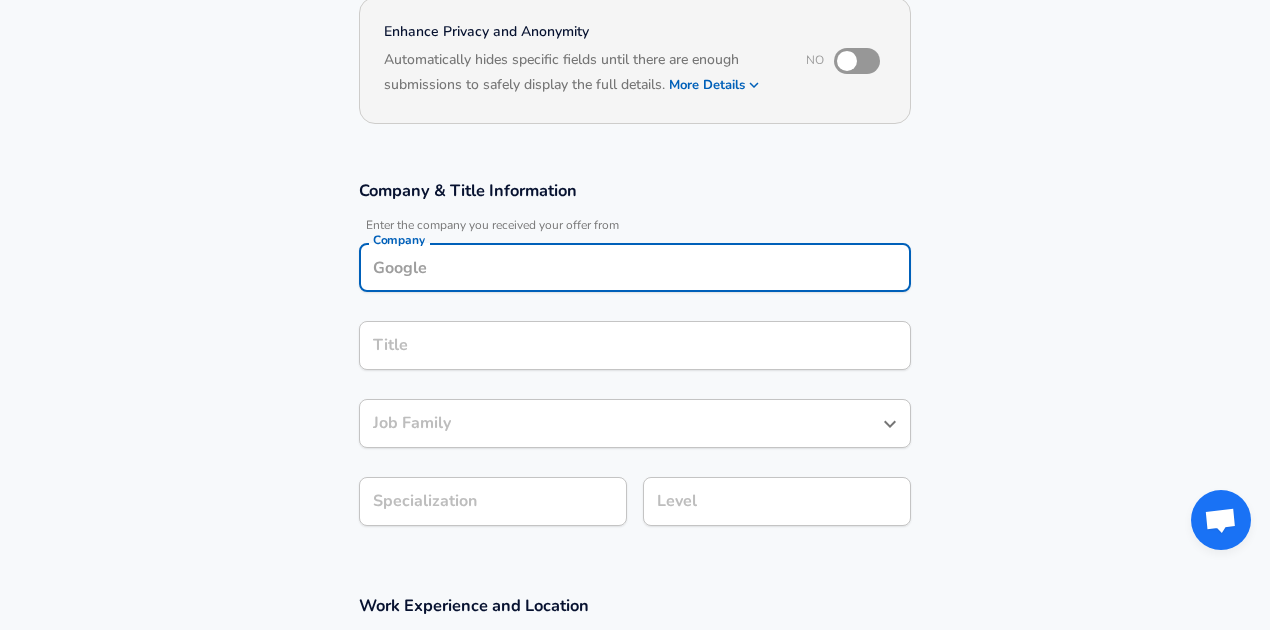 scroll, scrollTop: 220, scrollLeft: 0, axis: vertical 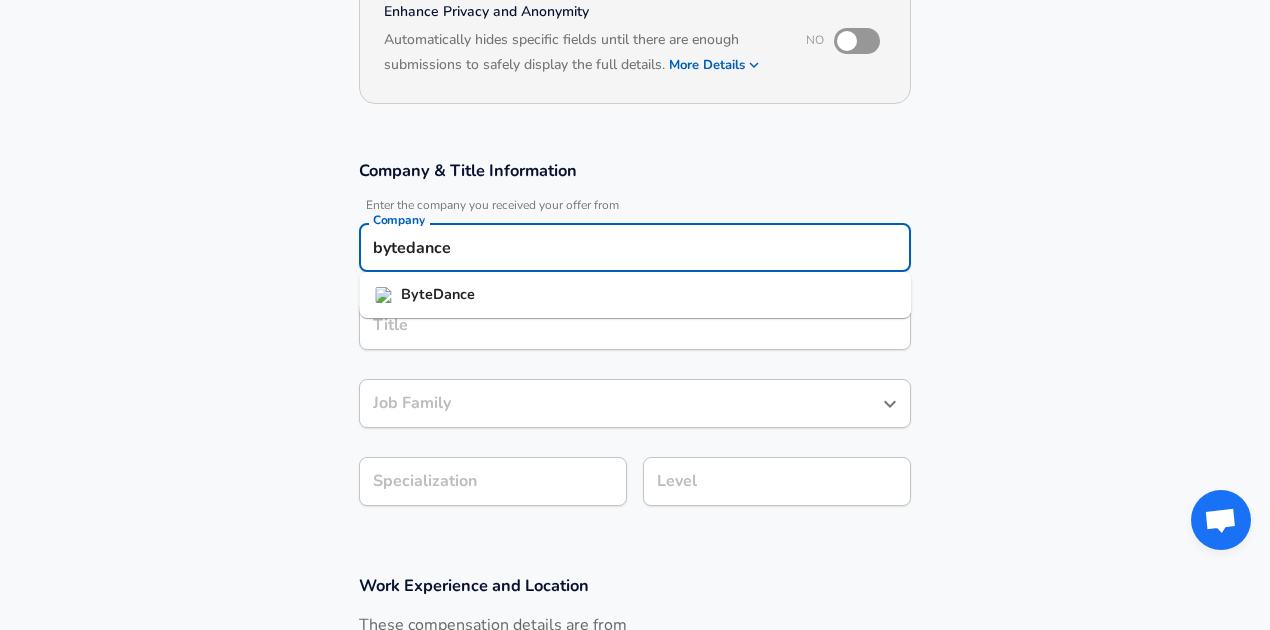 click on "ByteDance" at bounding box center (438, 294) 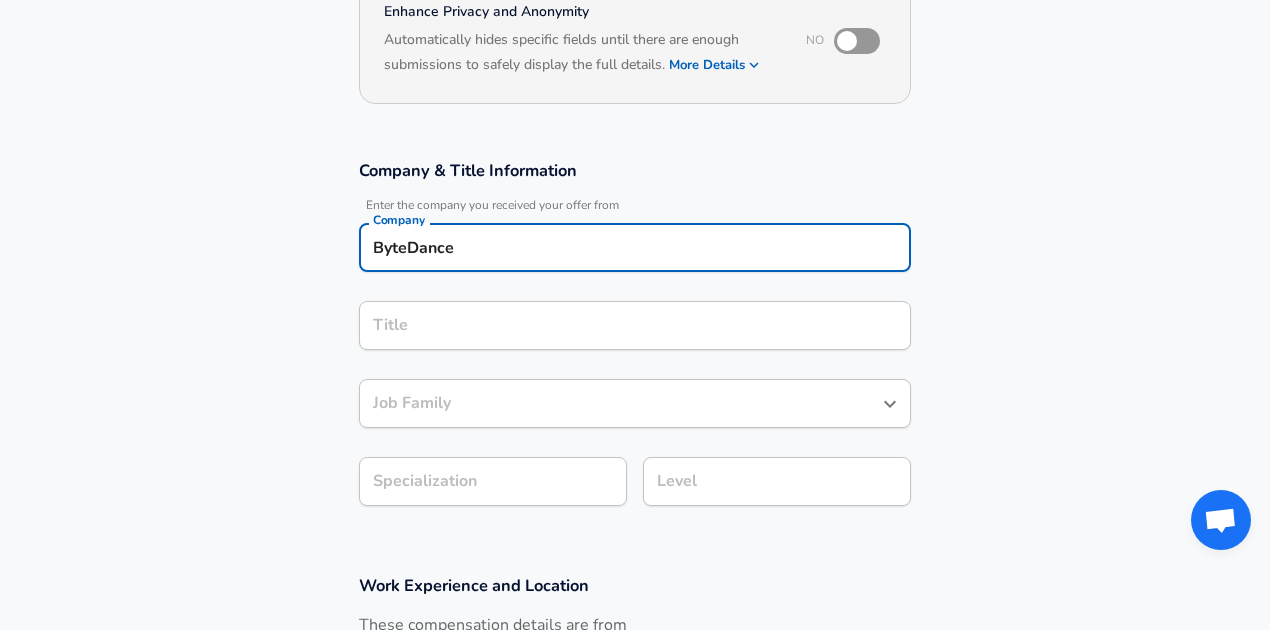 type on "ByteDance" 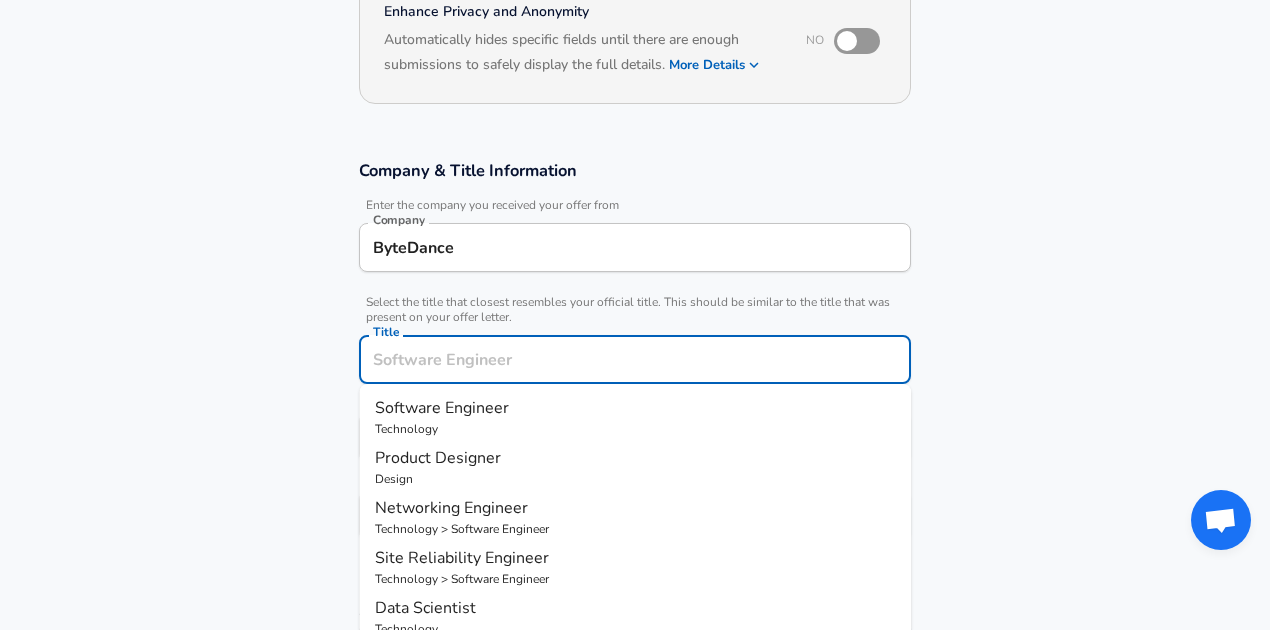 scroll, scrollTop: 260, scrollLeft: 0, axis: vertical 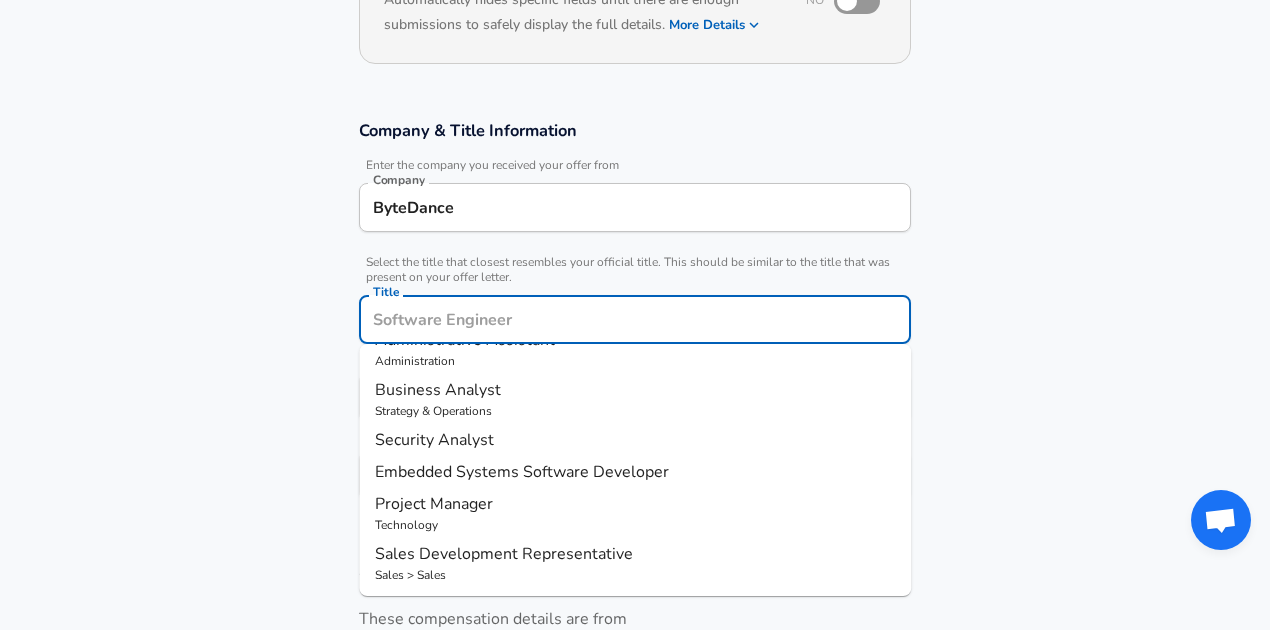 click on "Title" at bounding box center [635, 319] 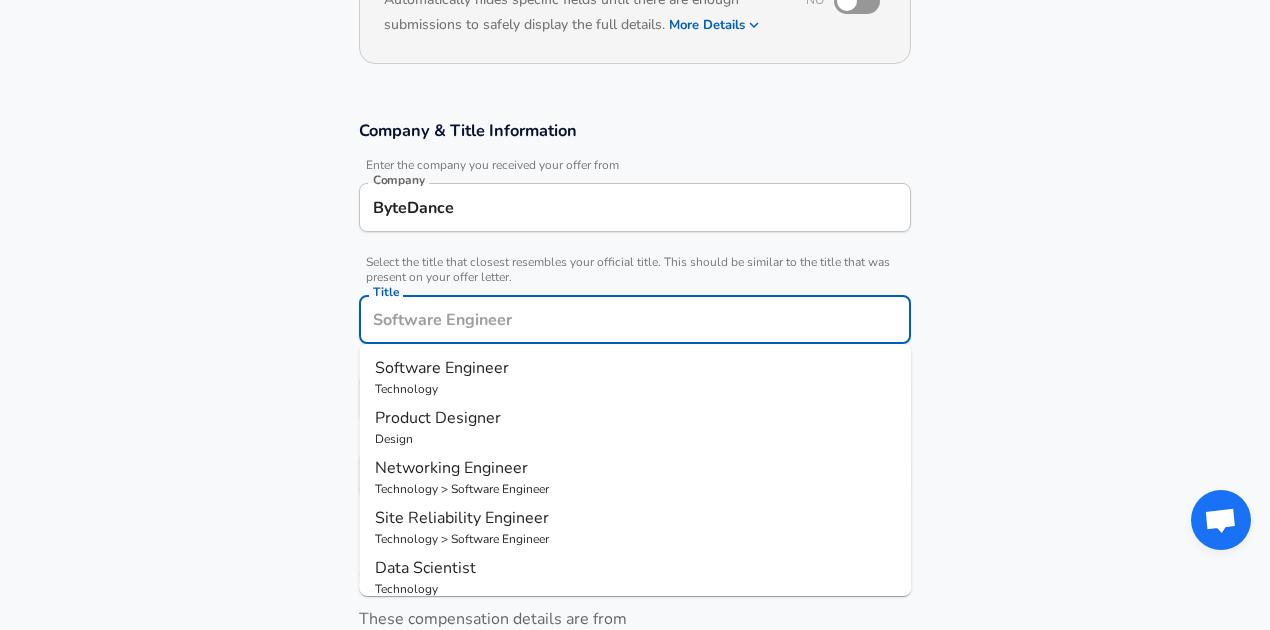 click on "Title" at bounding box center [635, 319] 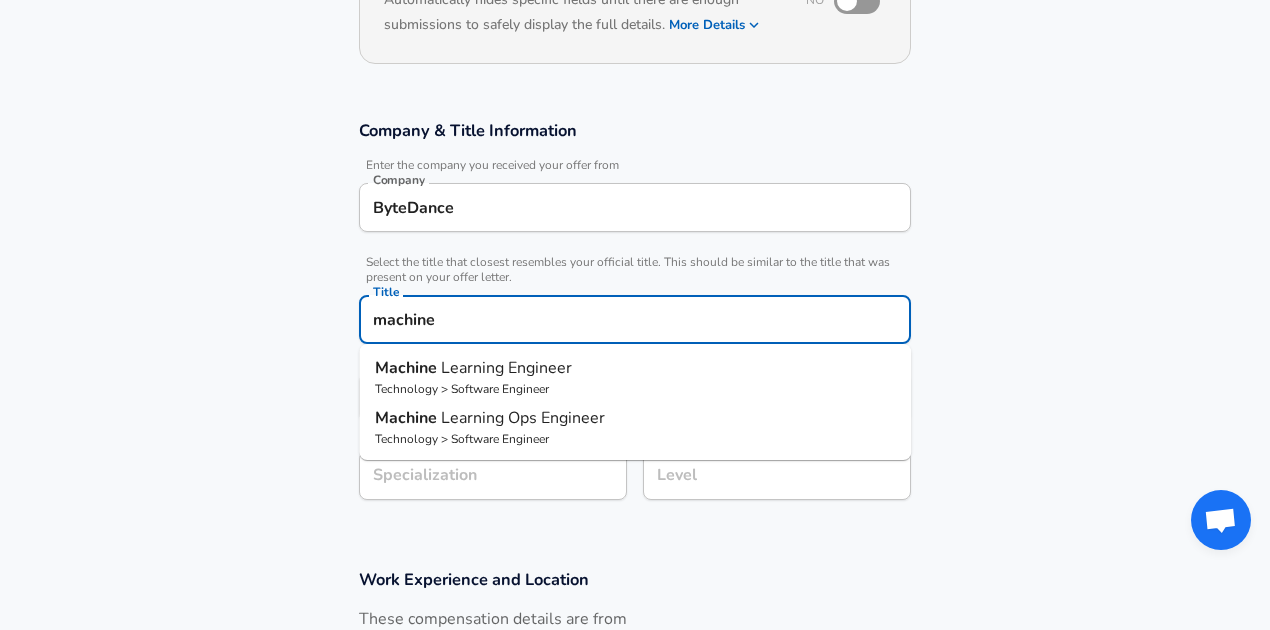 click on "Machine    Learning Engineer" at bounding box center (635, 368) 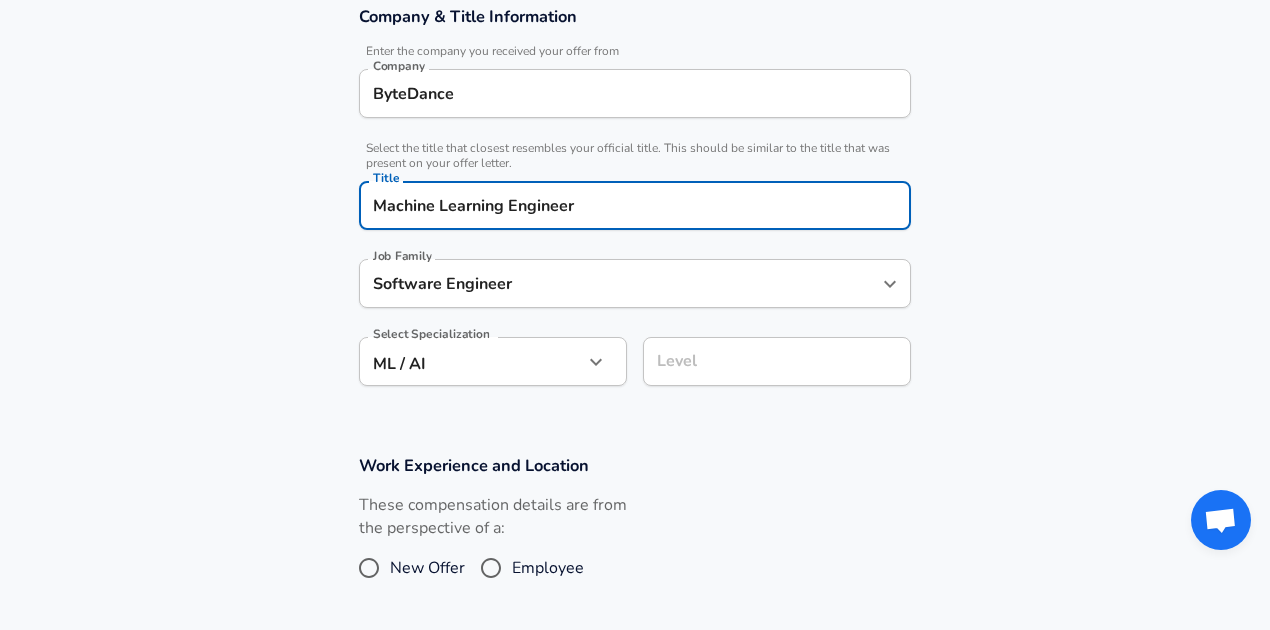 scroll, scrollTop: 460, scrollLeft: 0, axis: vertical 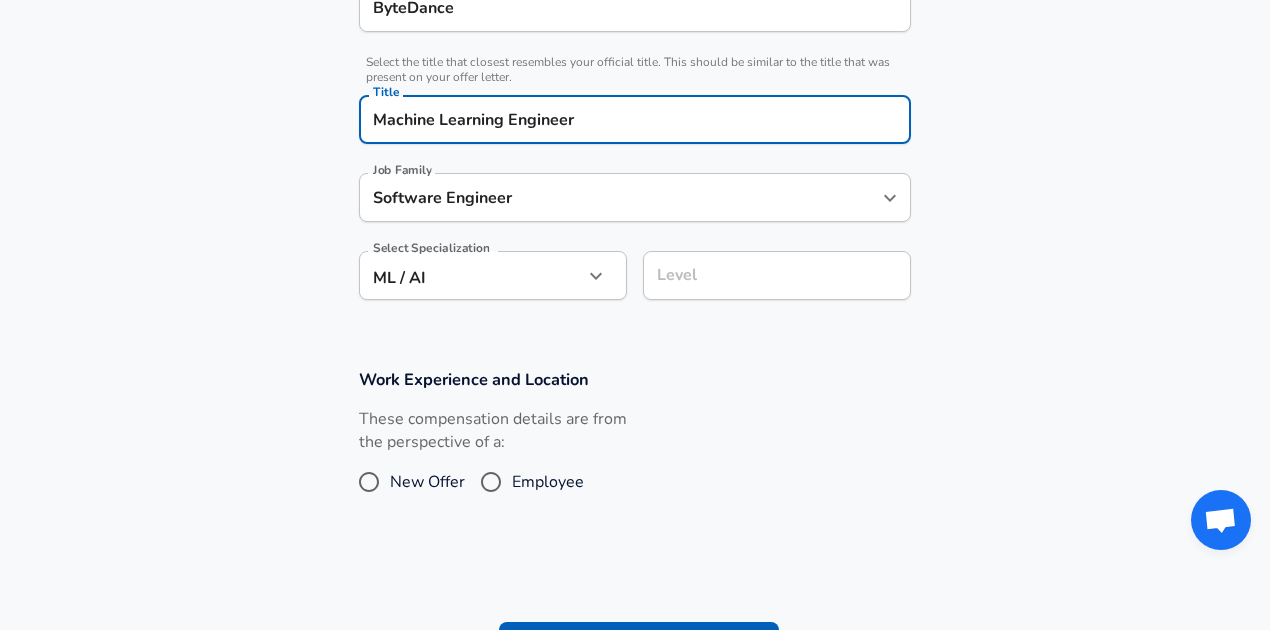 type on "Machine Learning Engineer" 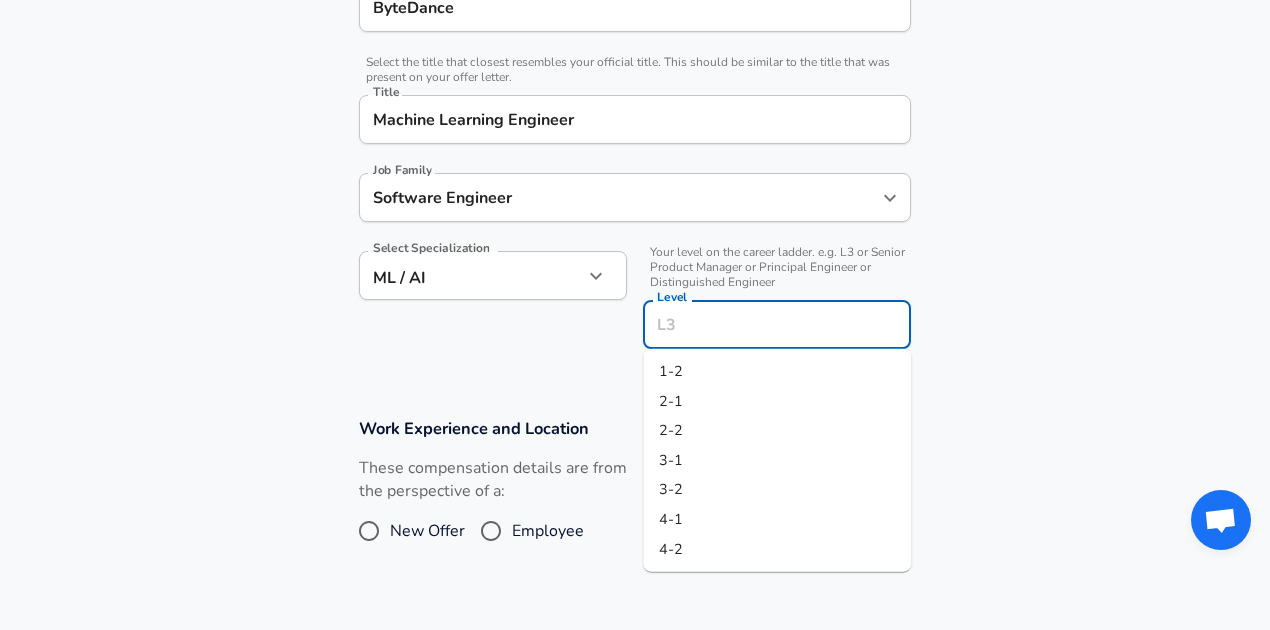 scroll, scrollTop: 500, scrollLeft: 0, axis: vertical 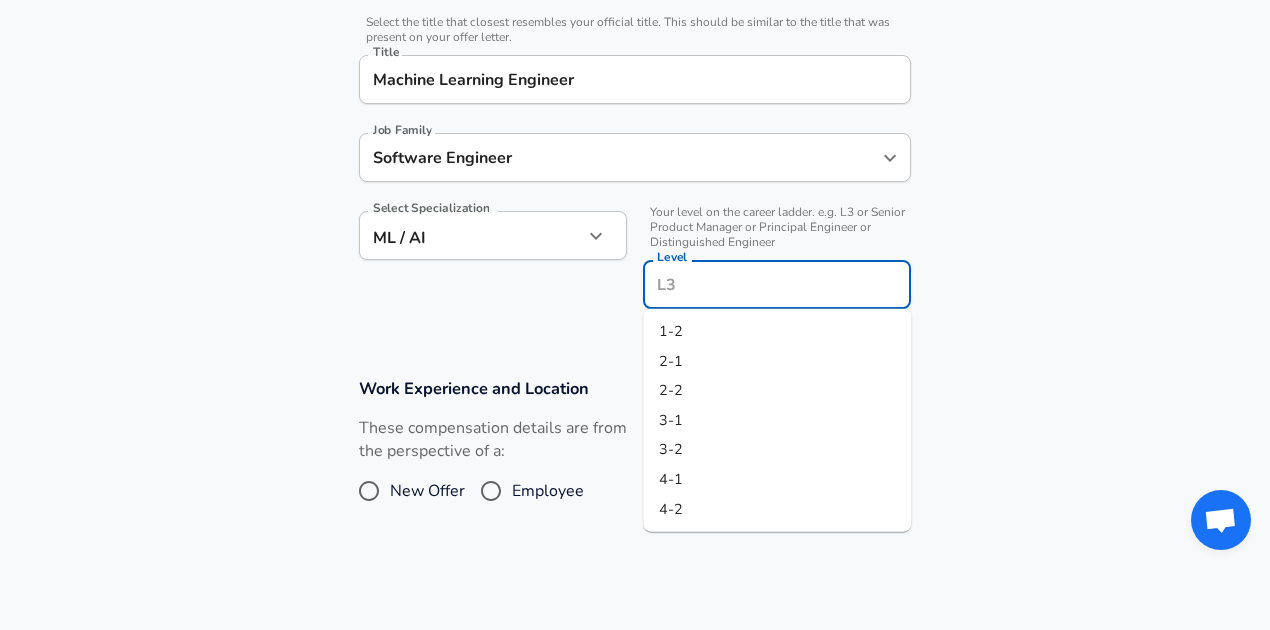 click on "2-1" at bounding box center [777, 361] 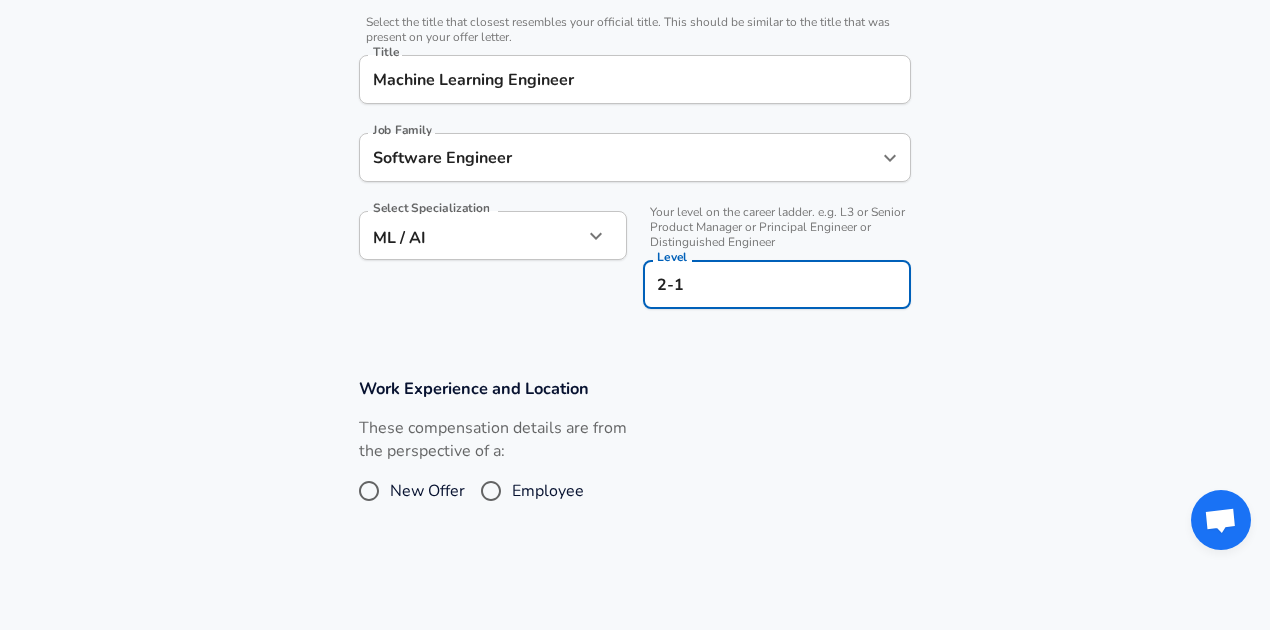 click on "Company & Title Information   Enter the company you received your offer from Company ByteDance Company   Select the title that closest resembles your official title. This should be similar to the title that was present on your offer letter. Title Machine Learning Engineer Title Job Family Software Engineer Job Family Select Specialization ML / AI ML / AI Select Specialization   Your level on the career ladder. e.g. L3 or Senior Product Manager or Principal Engineer or Distinguished Engineer Level 2-1 Level" at bounding box center [635, 105] 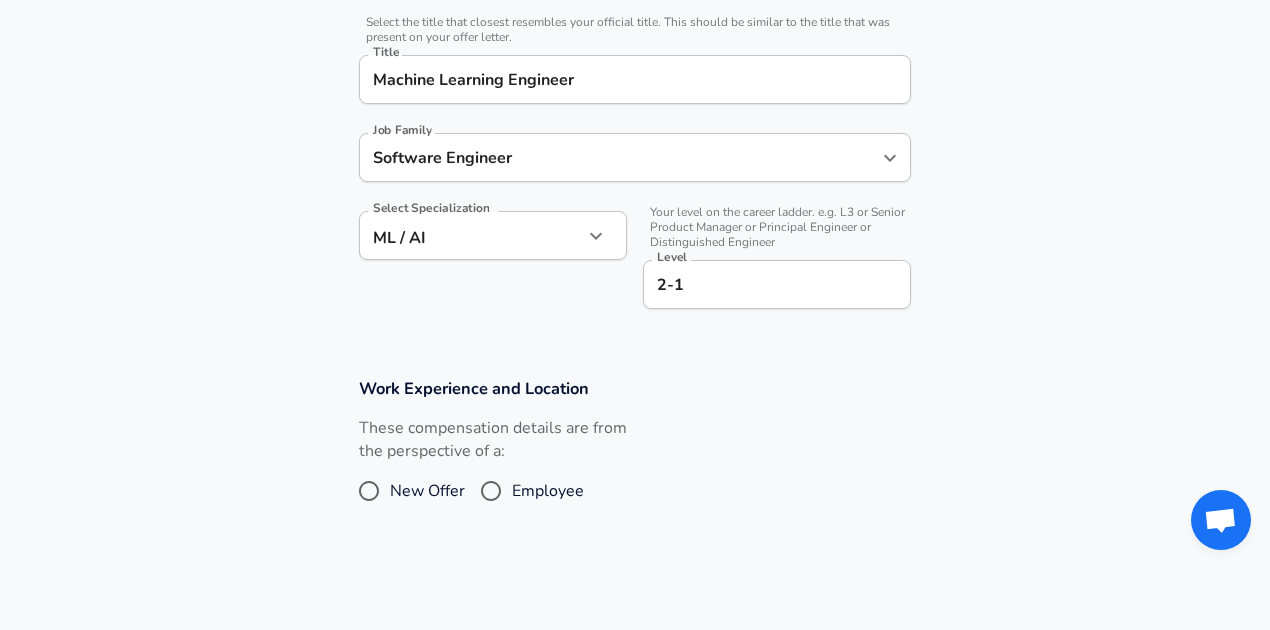 click on "Employee" at bounding box center (491, 491) 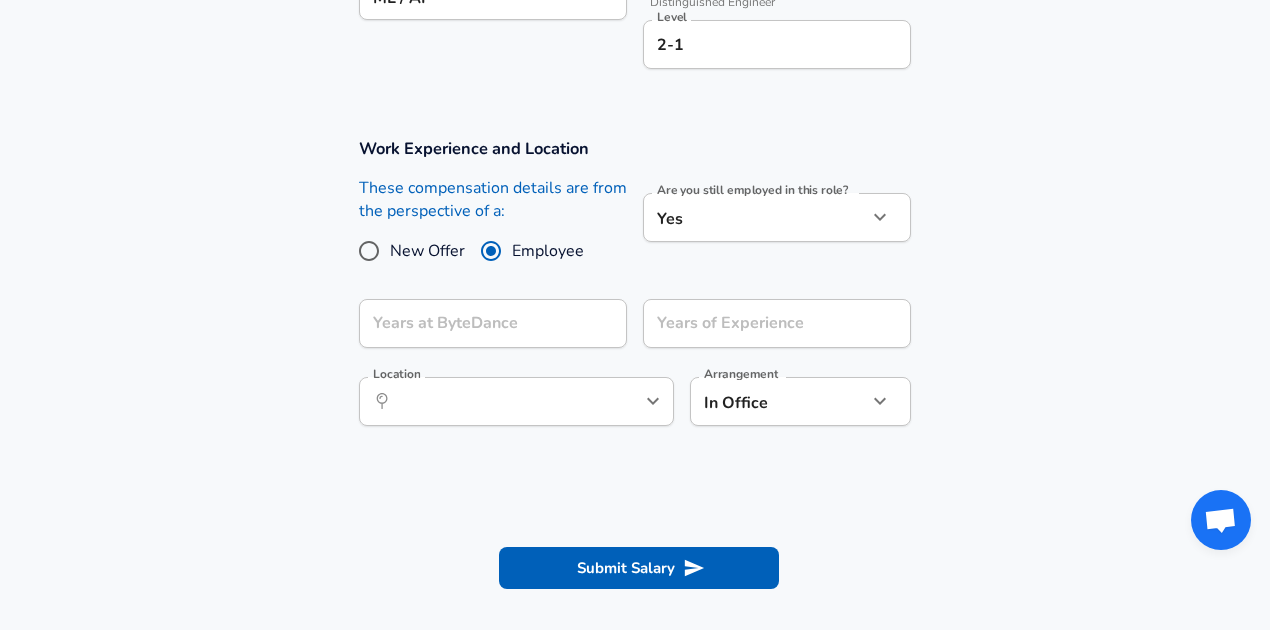scroll, scrollTop: 766, scrollLeft: 0, axis: vertical 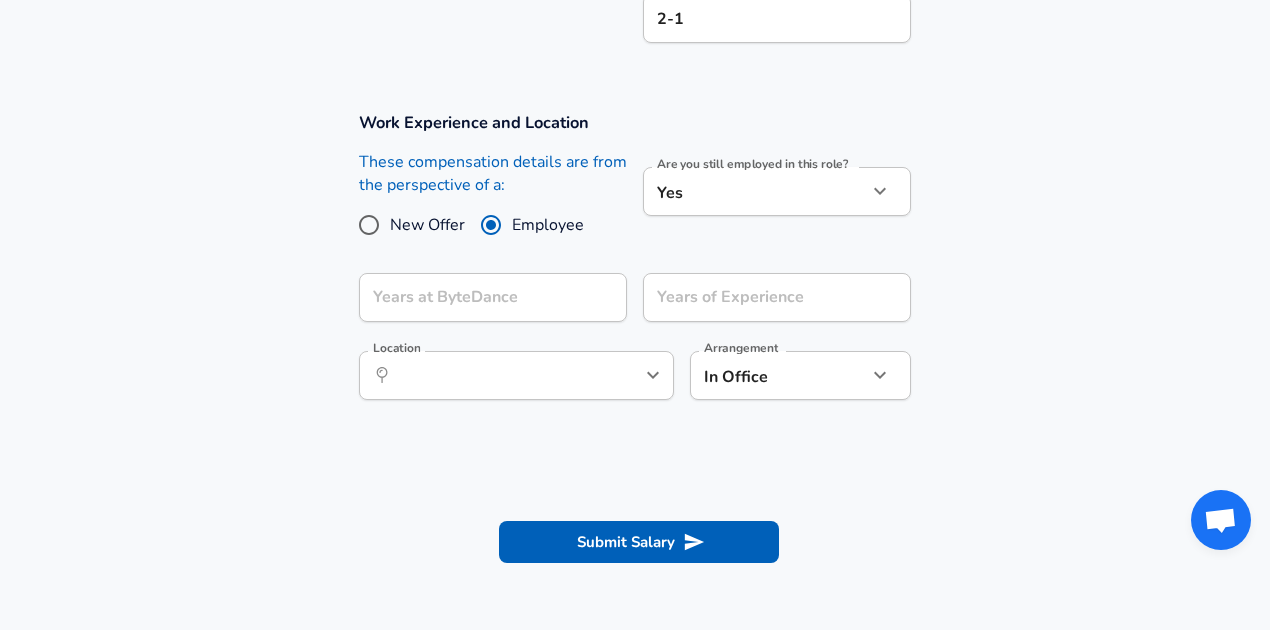 click on "Restart Add Your Salary Upload your offer letter   to verify your submission Enhance Privacy and Anonymity No Automatically hides specific fields until there are enough submissions to safely display the full details.   More Details Based on your submission and the data points that we have already collected, we will automatically hide and anonymize specific fields if there aren't enough data points to remain sufficiently anonymous. Company & Title Information   Enter the company you received your offer from Company ByteDance Company   Select the title that closest resembles your official title. This should be similar to the title that was present on your offer letter. Title Machine Learning Engineer Title Job Family Software Engineer Job Family Select Specialization ML / AI ML / AI Select Specialization   Your level on the career ladder. e.g. L3 or Senior Product Manager or Principal Engineer or Distinguished Engineer Level 2-1 Level Work Experience and Location New Offer Employee Yes yes Years at ByteDance" at bounding box center [635, -451] 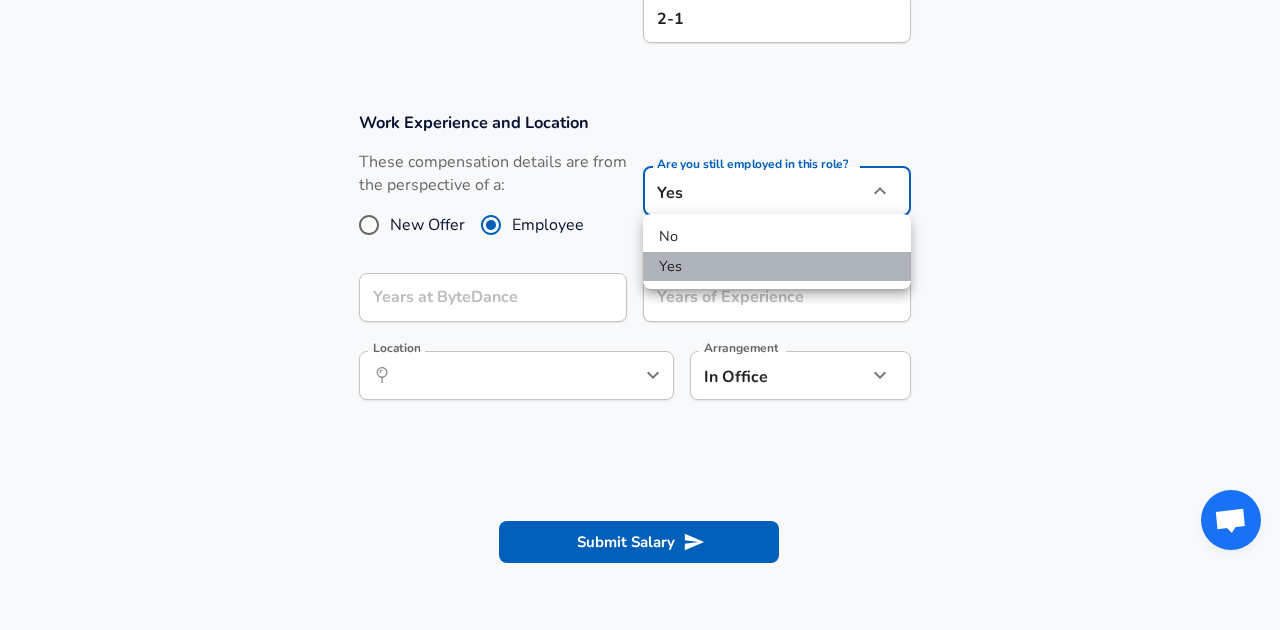 click on "Yes" at bounding box center [777, 267] 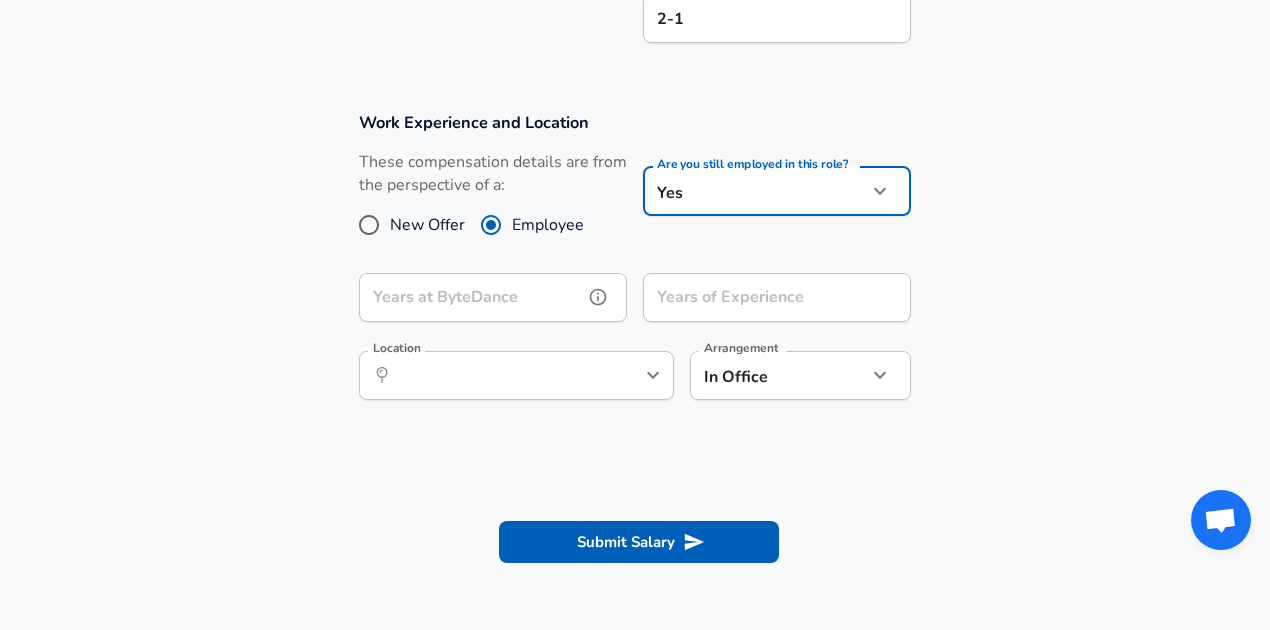 click on "Years at ByteDance" at bounding box center (471, 297) 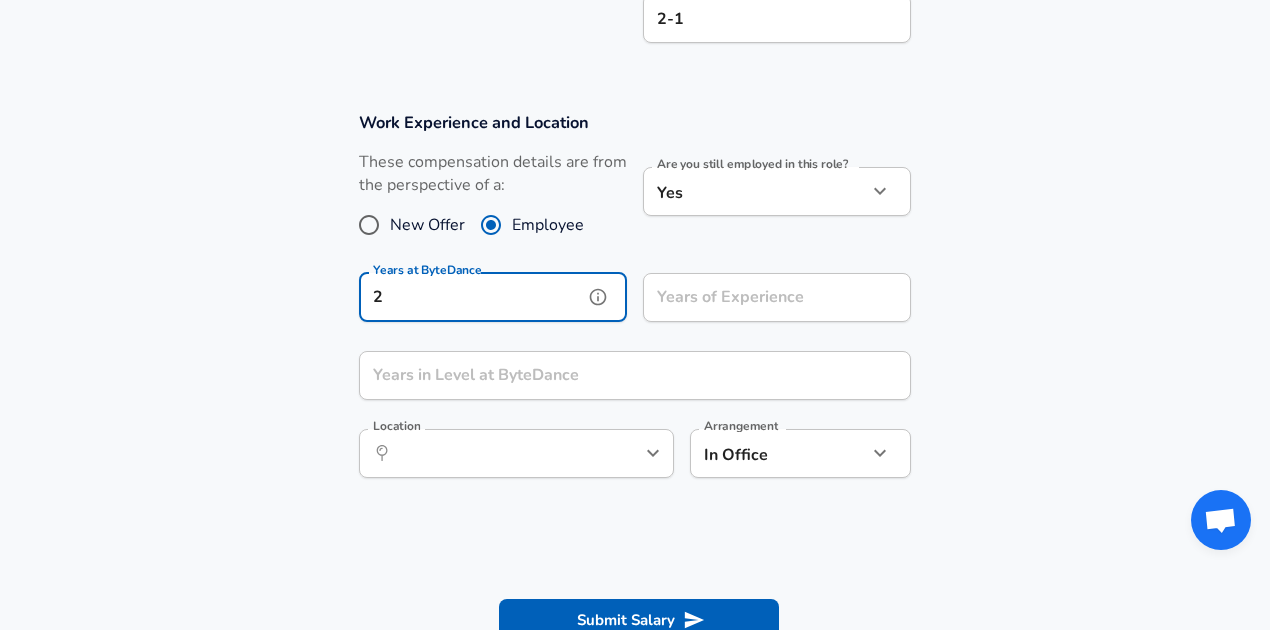type on "2" 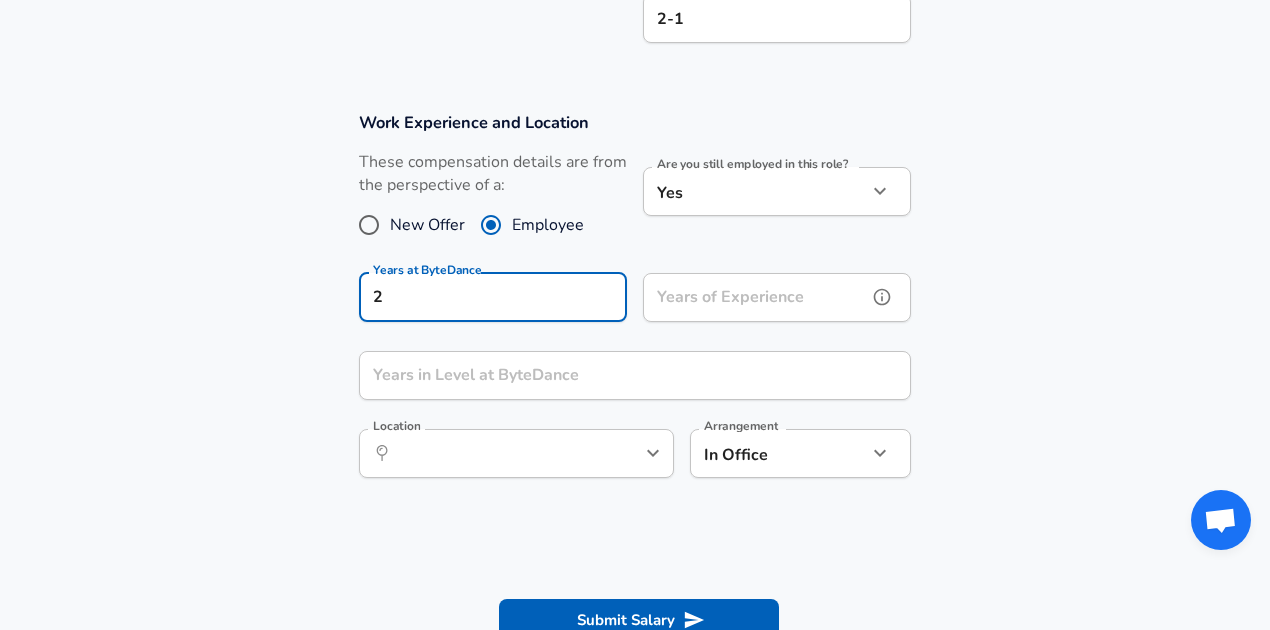 click on "Years of Experience" at bounding box center [755, 297] 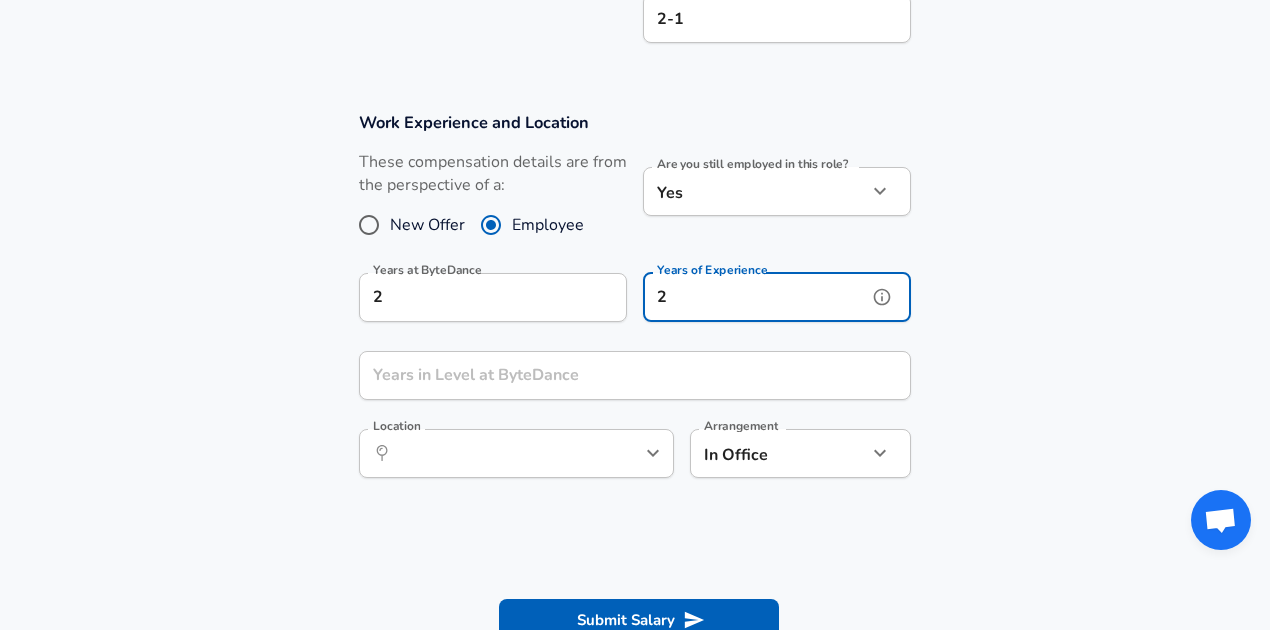 type on "2" 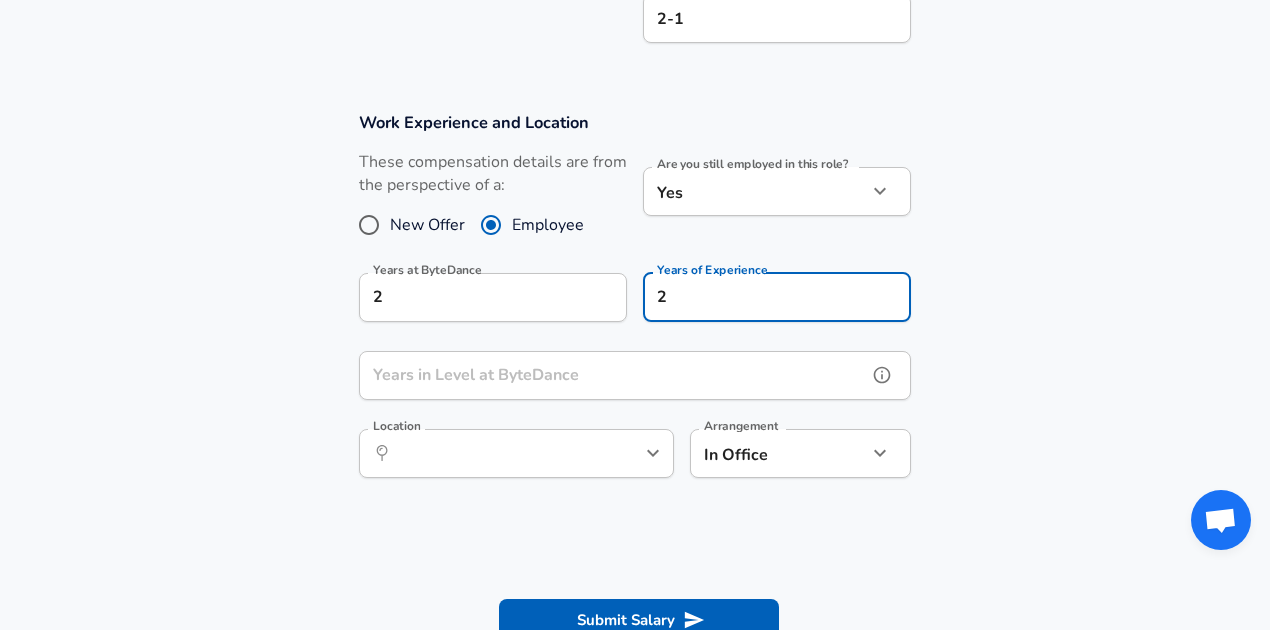 click on "Years in Level at ByteDance" at bounding box center [613, 375] 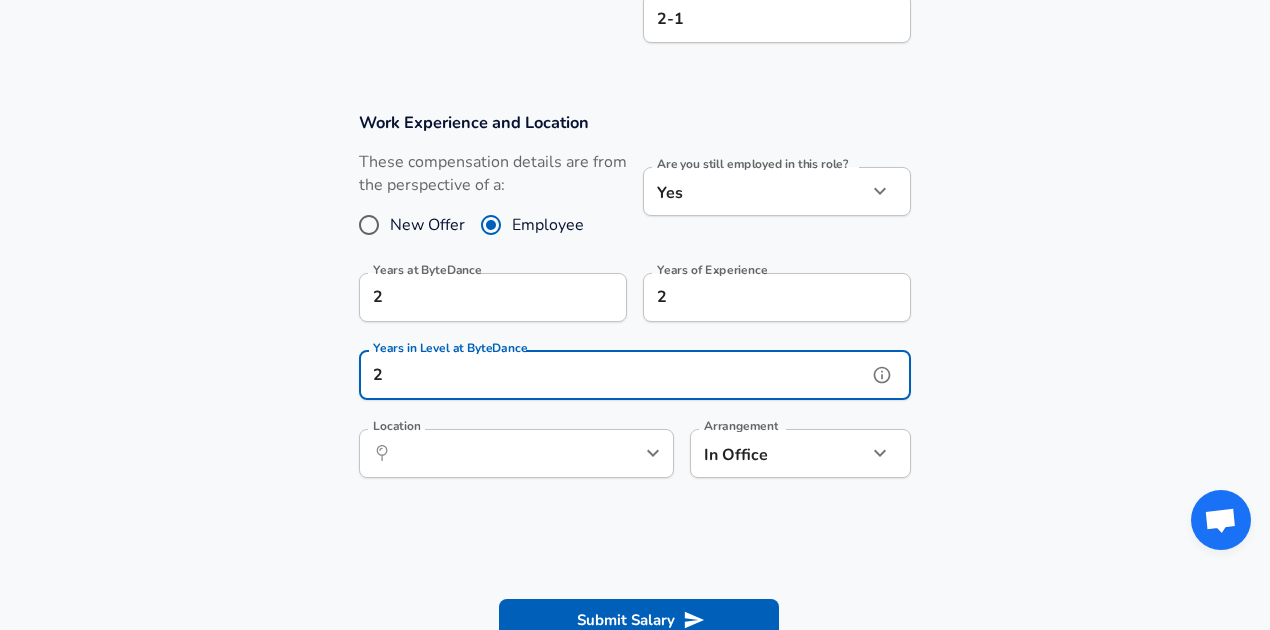 type on "2" 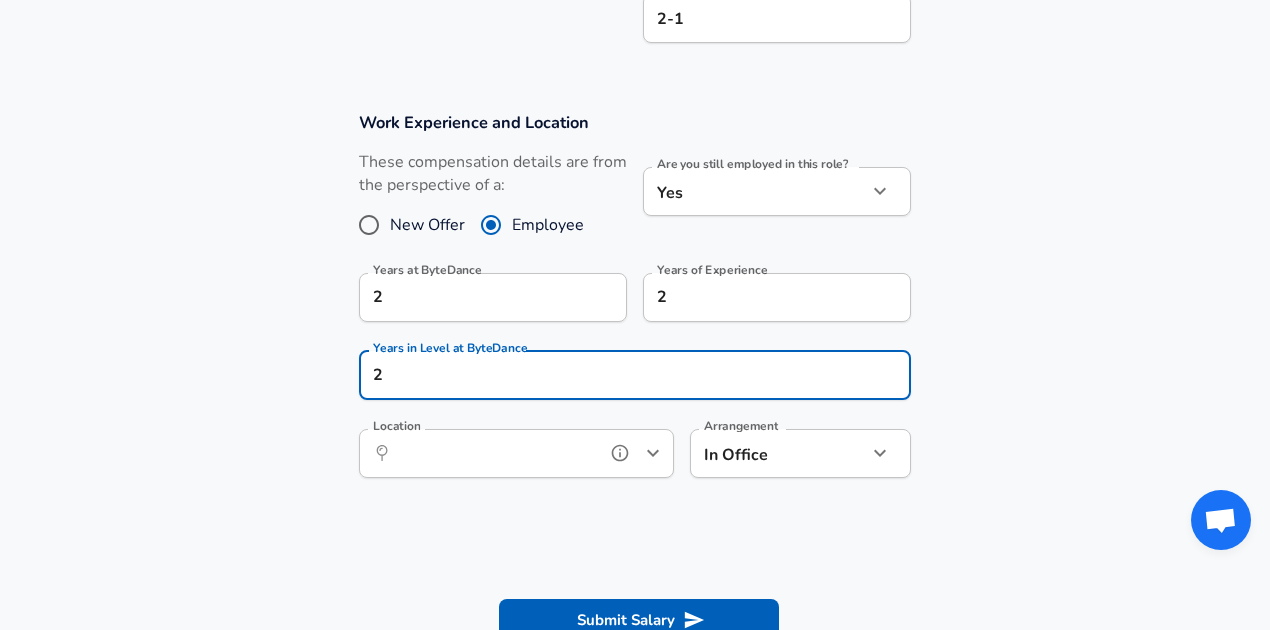 click on "Location" at bounding box center [494, 453] 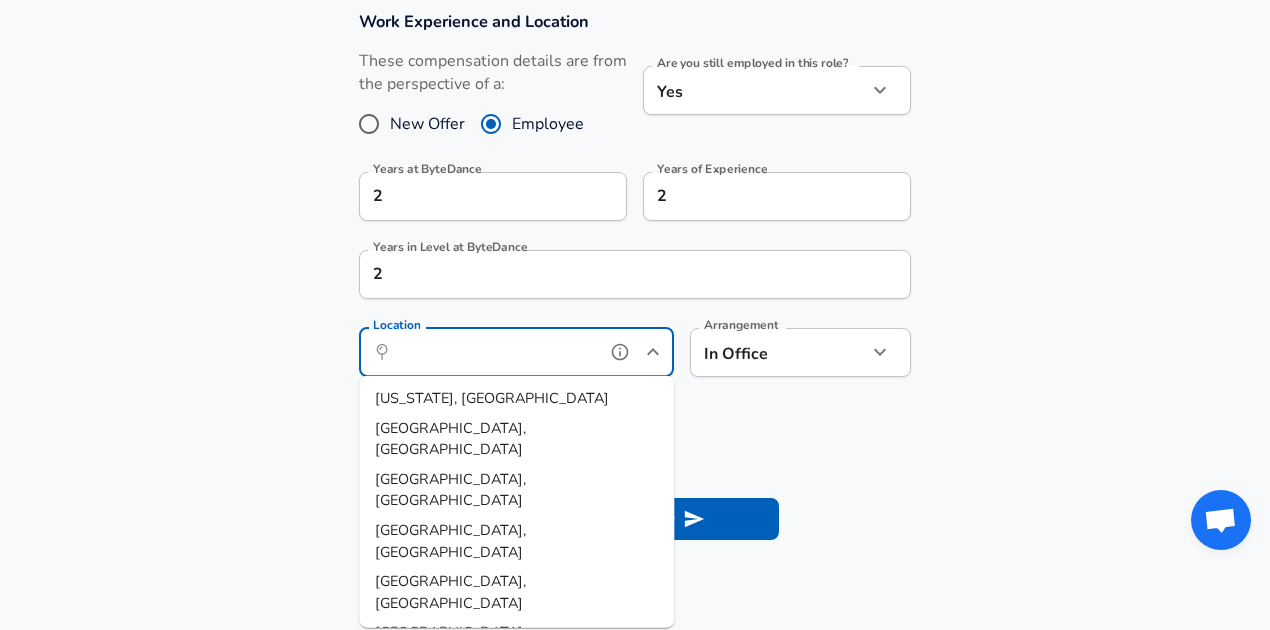 scroll, scrollTop: 900, scrollLeft: 0, axis: vertical 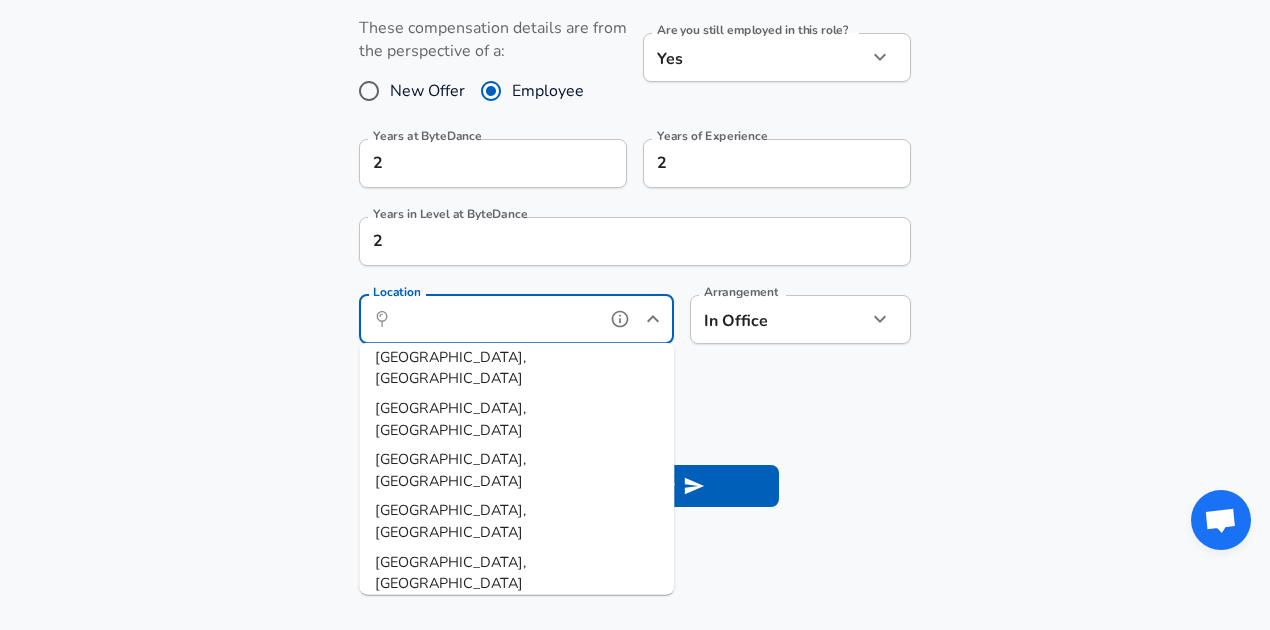click on "[GEOGRAPHIC_DATA], [GEOGRAPHIC_DATA]" at bounding box center [450, 777] 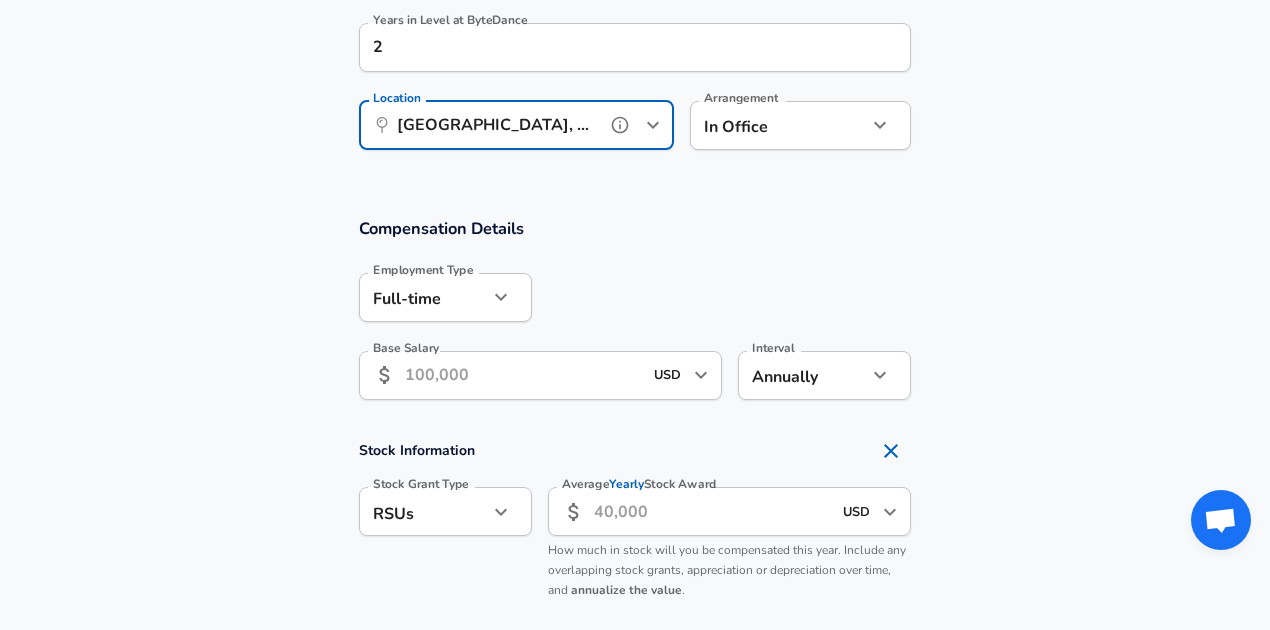 scroll, scrollTop: 1100, scrollLeft: 0, axis: vertical 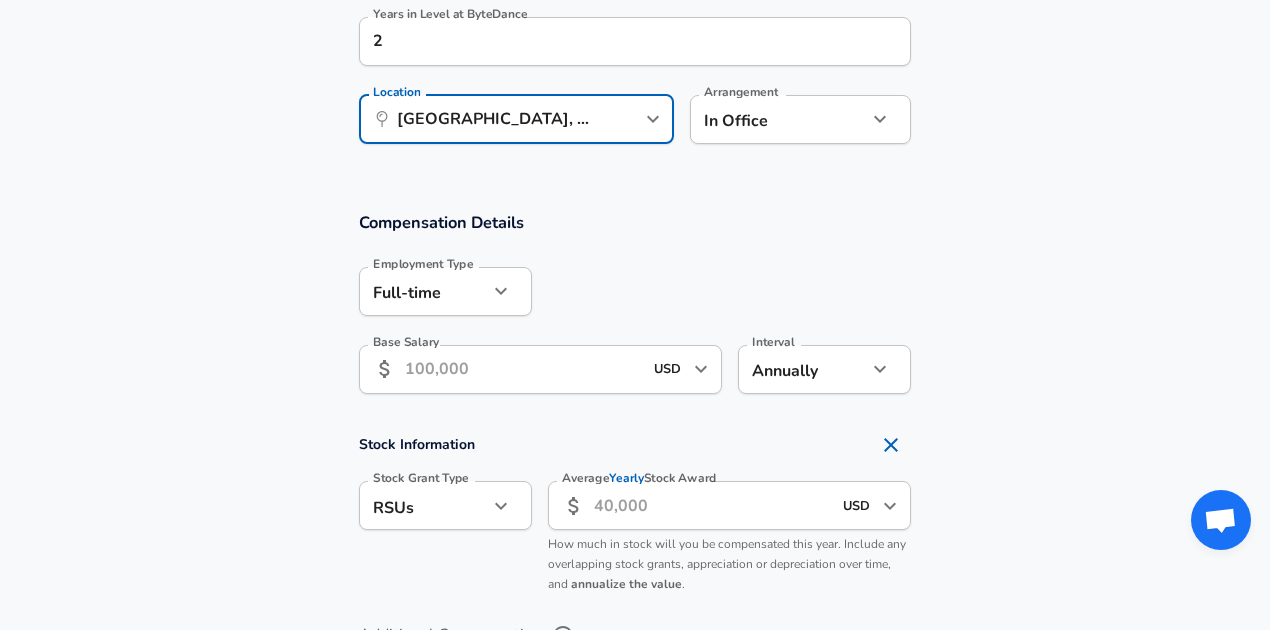 click on "Base Salary" at bounding box center [523, 369] 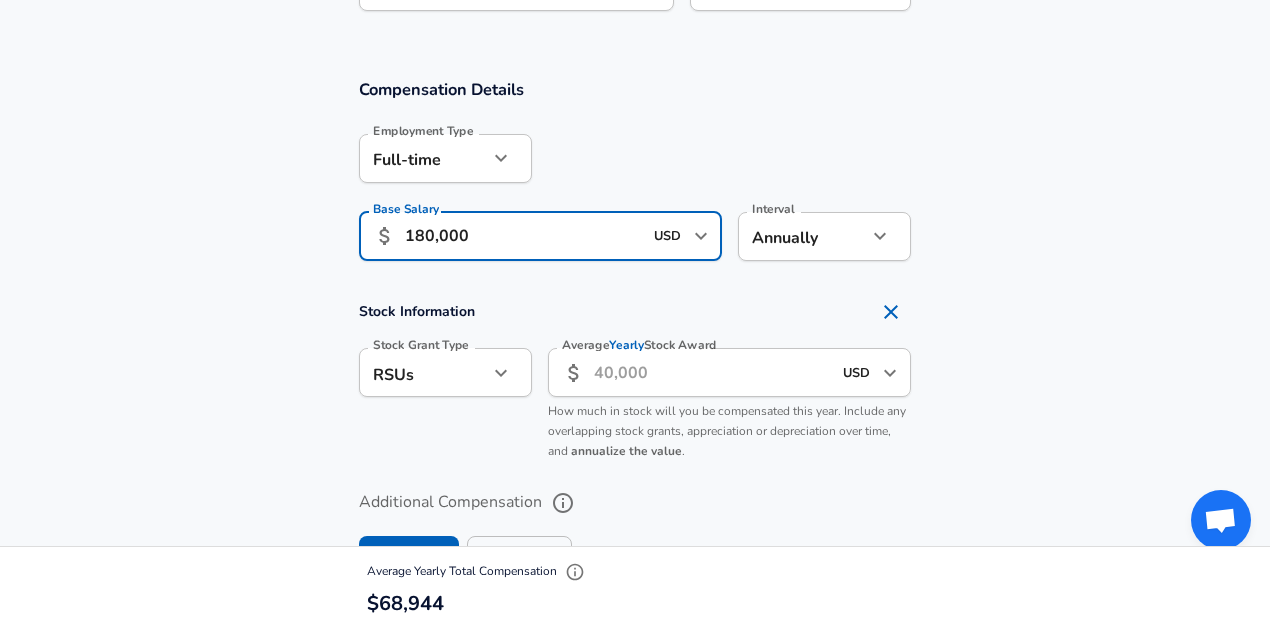 type on "180,000" 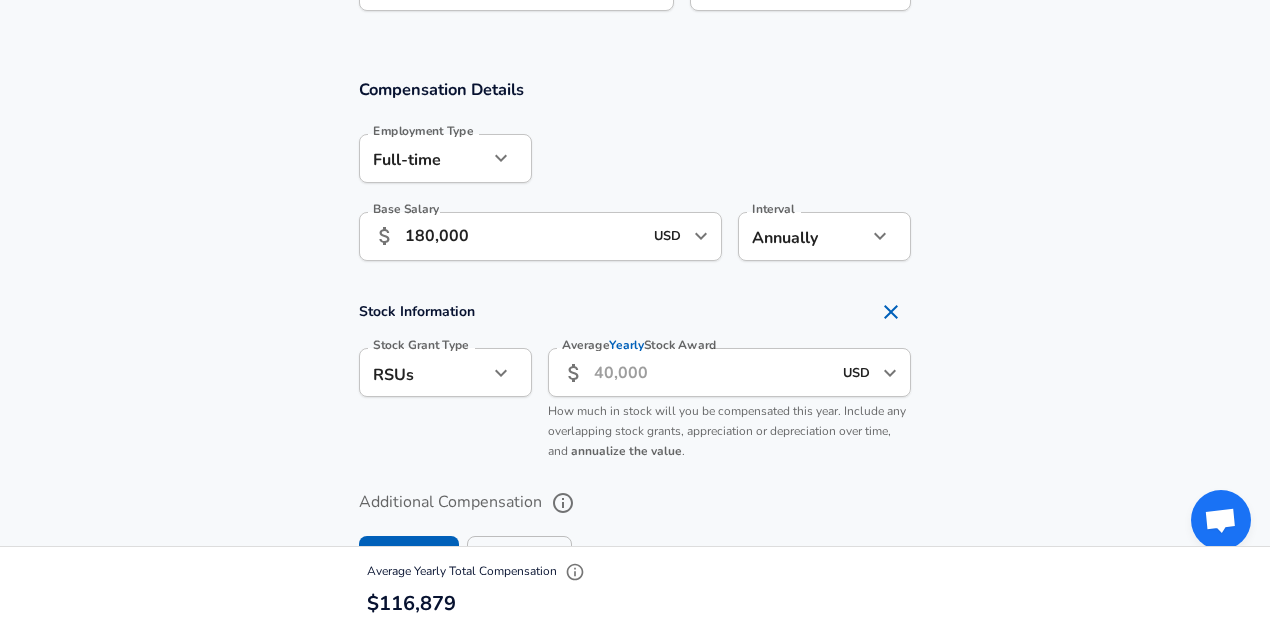 click on "Stock Information  Stock Grant Type RSUs stock Stock Grant Type Average  Yearly  Stock Award ​ USD ​ Average  Yearly  Stock Award   How much in stock will you be compensated this year. Include any overlapping stock grants, appreciation or depreciation over time, and   annualize the value ." at bounding box center (635, 381) 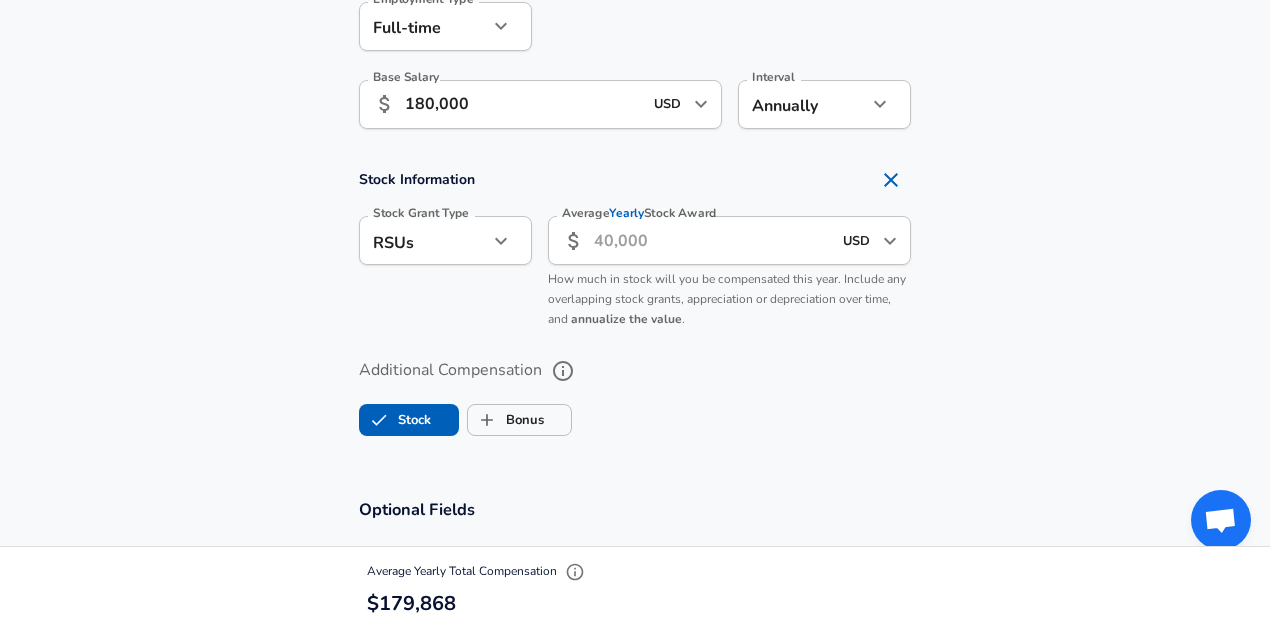 scroll, scrollTop: 1366, scrollLeft: 0, axis: vertical 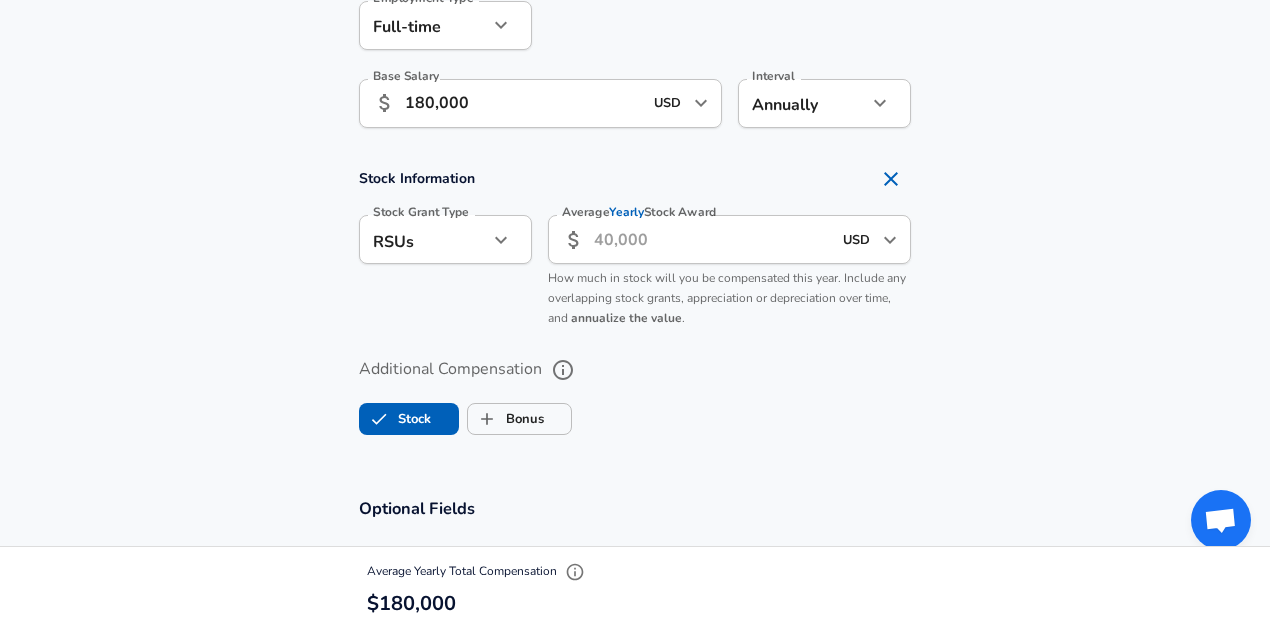 click on "Average  Yearly  Stock Award" at bounding box center (712, 239) 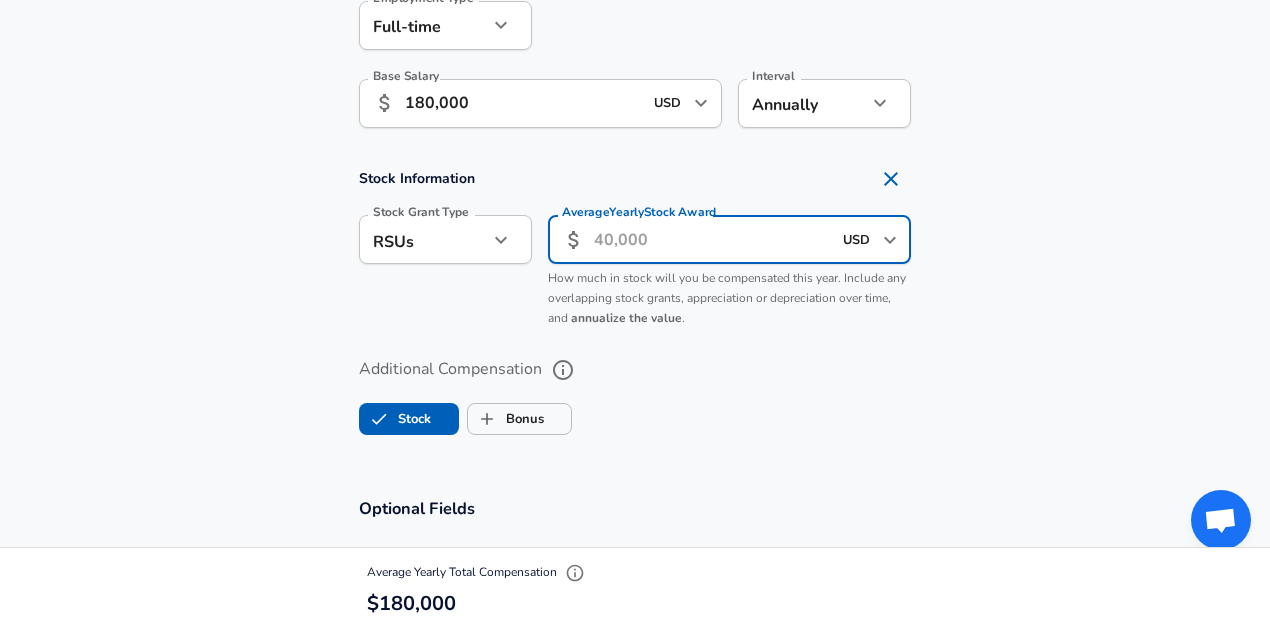 click on "Average  Yearly  Stock Award" at bounding box center [712, 239] 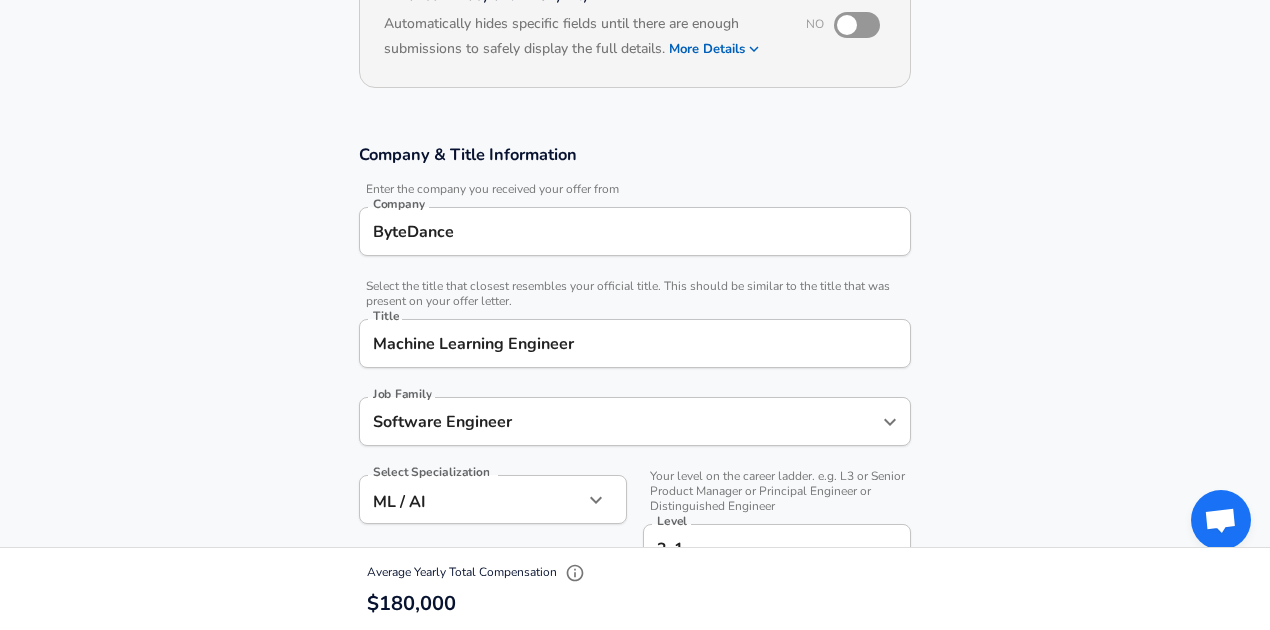scroll, scrollTop: 0, scrollLeft: 0, axis: both 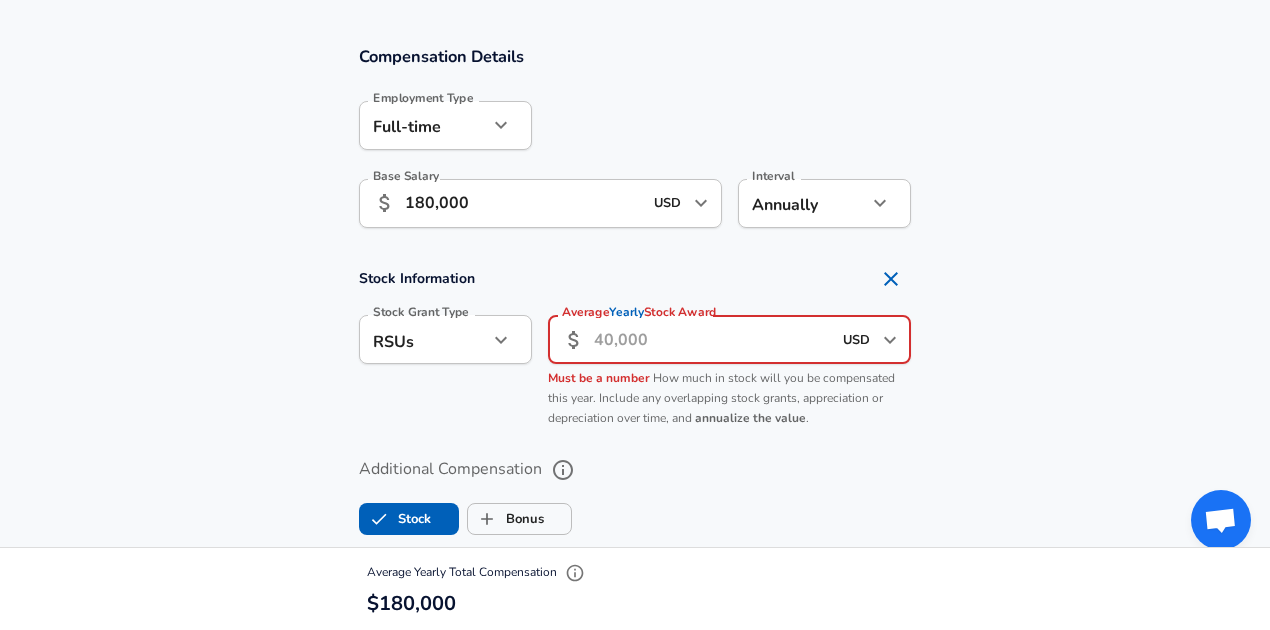 click on "Average  Yearly  Stock Award" at bounding box center (712, 339) 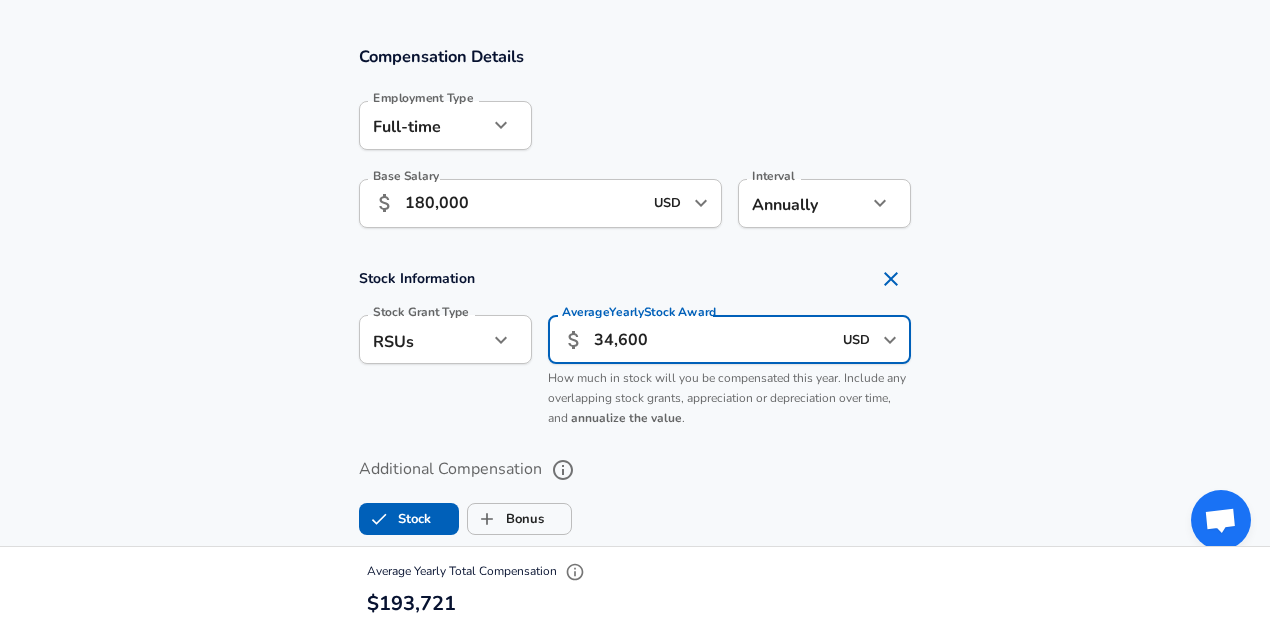 type on "34,600" 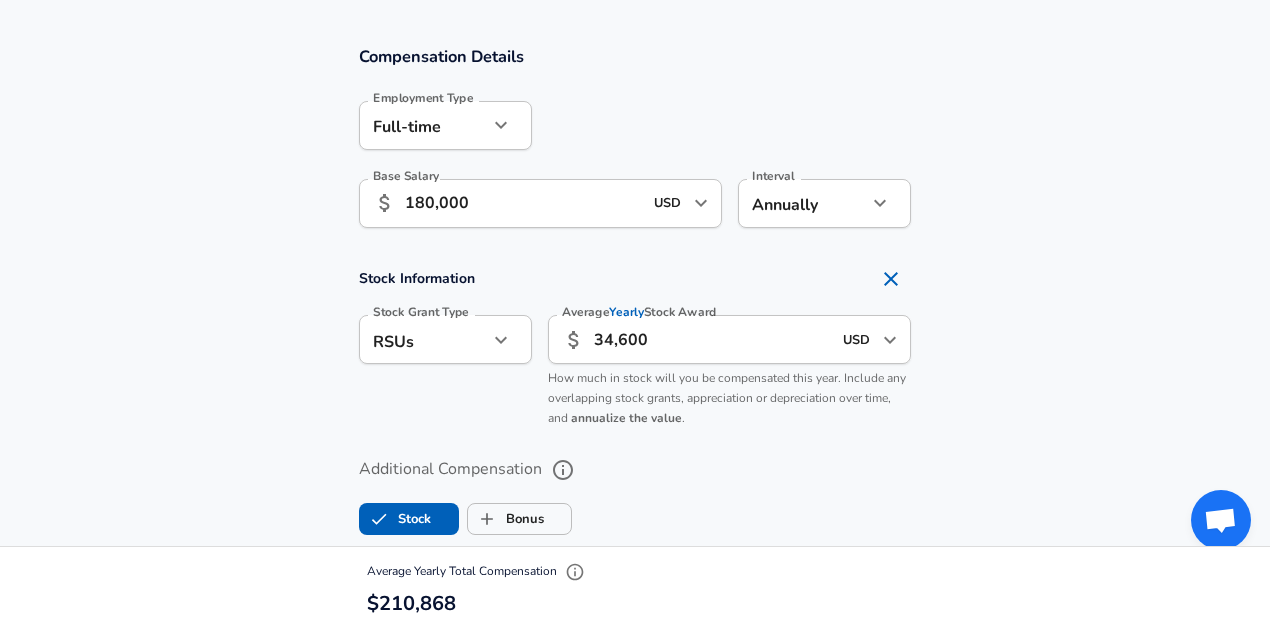 scroll, scrollTop: 0, scrollLeft: 0, axis: both 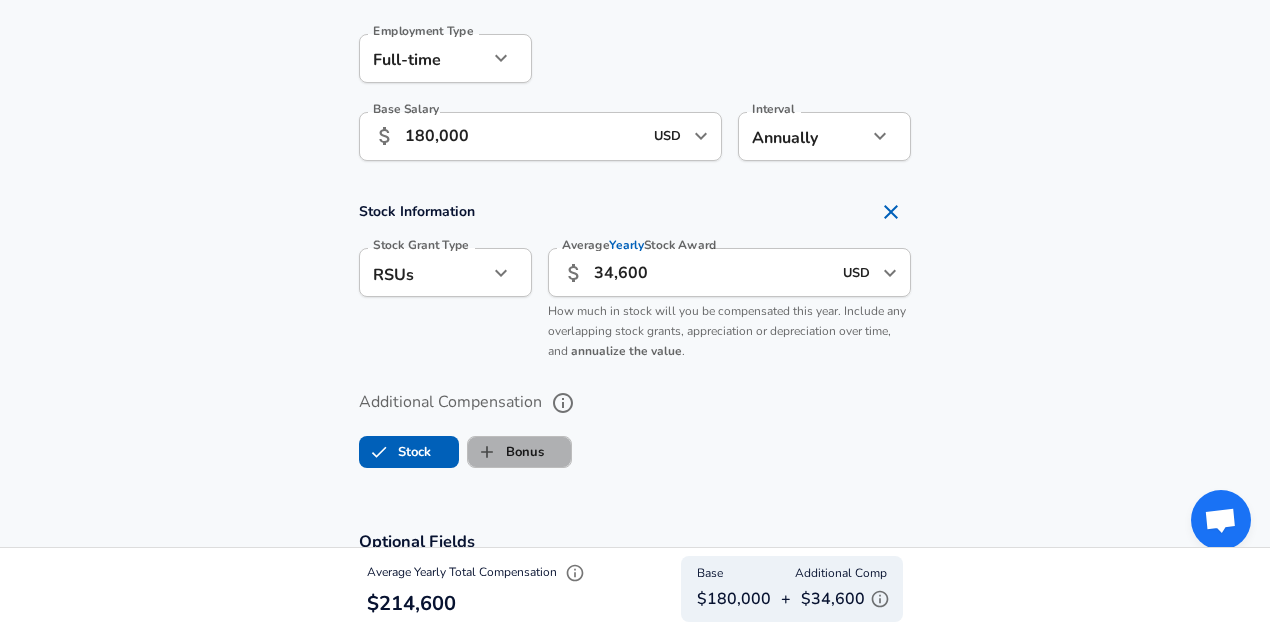 click on "Bonus" at bounding box center (506, 452) 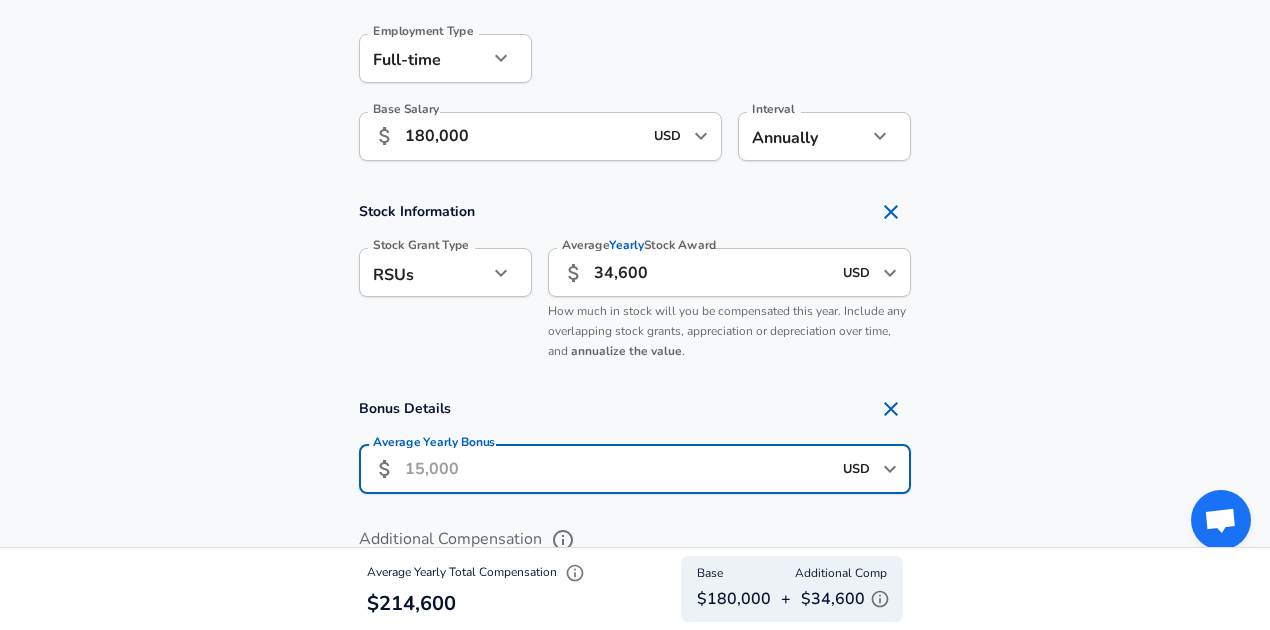 click on "Average Yearly Bonus" at bounding box center [618, 469] 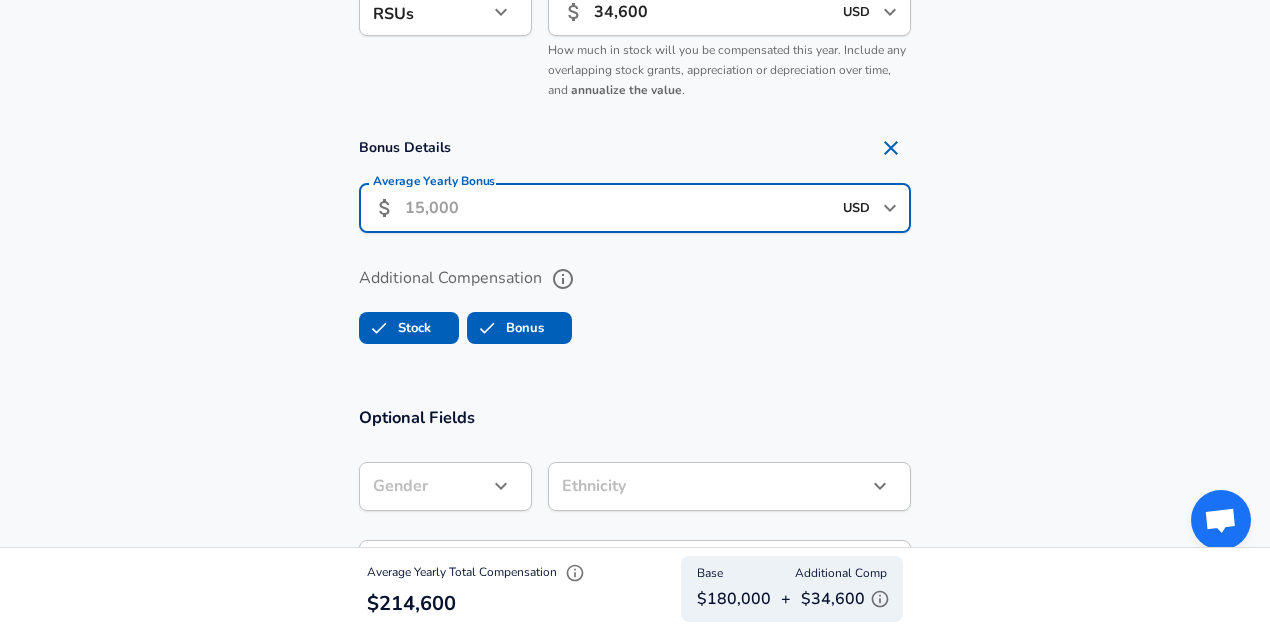 scroll, scrollTop: 1600, scrollLeft: 0, axis: vertical 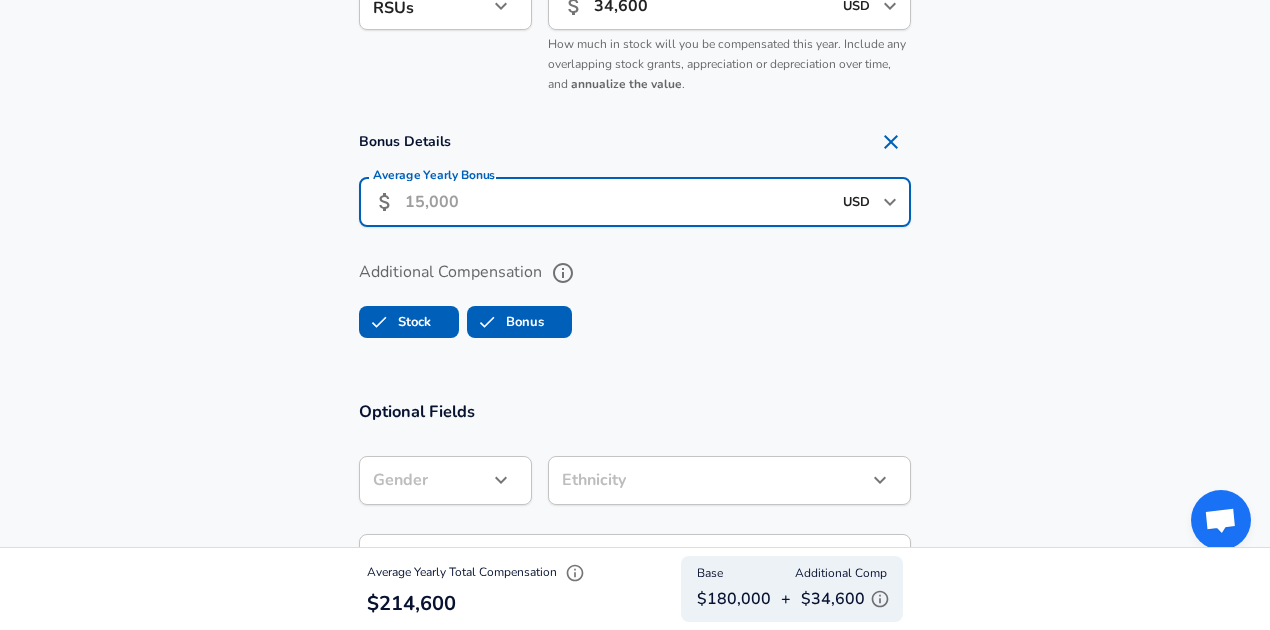 click 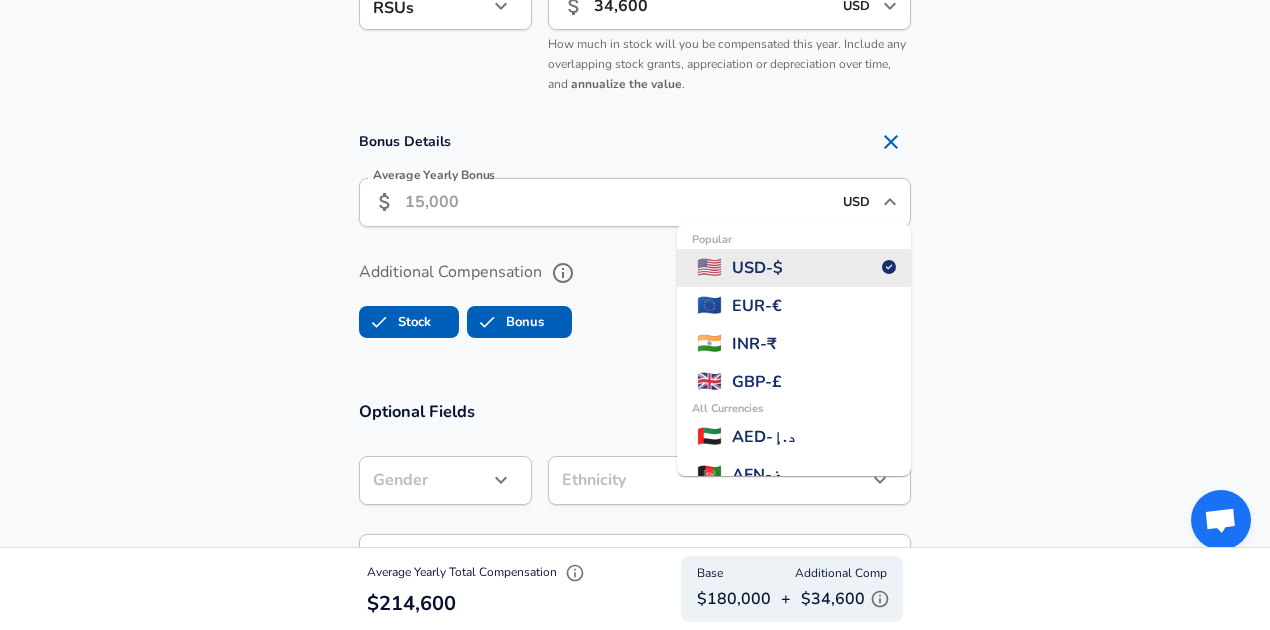 click on "USD  -  $" at bounding box center [757, 268] 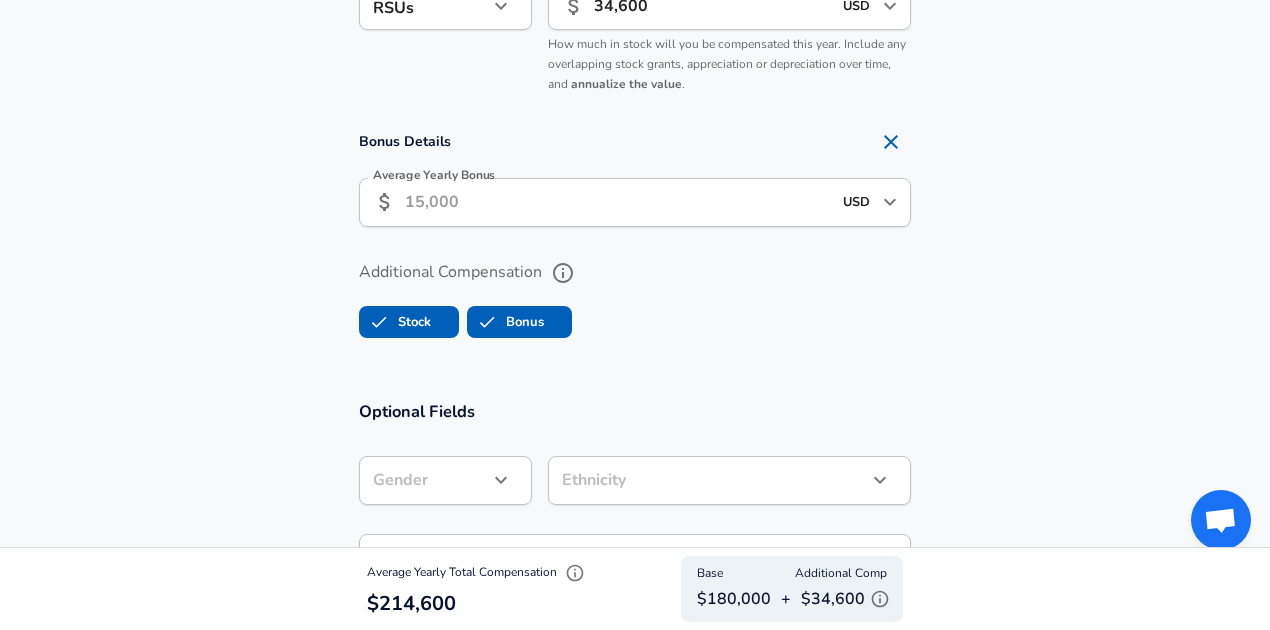 click on "Average Yearly Bonus" at bounding box center (618, 202) 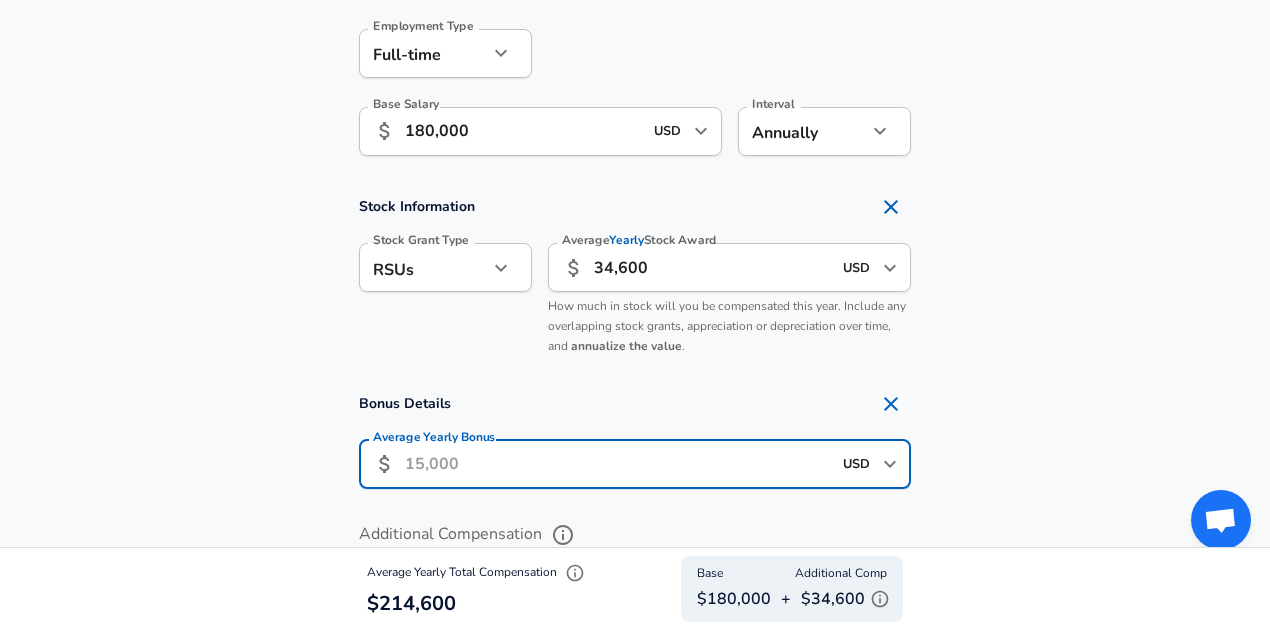 scroll, scrollTop: 1200, scrollLeft: 0, axis: vertical 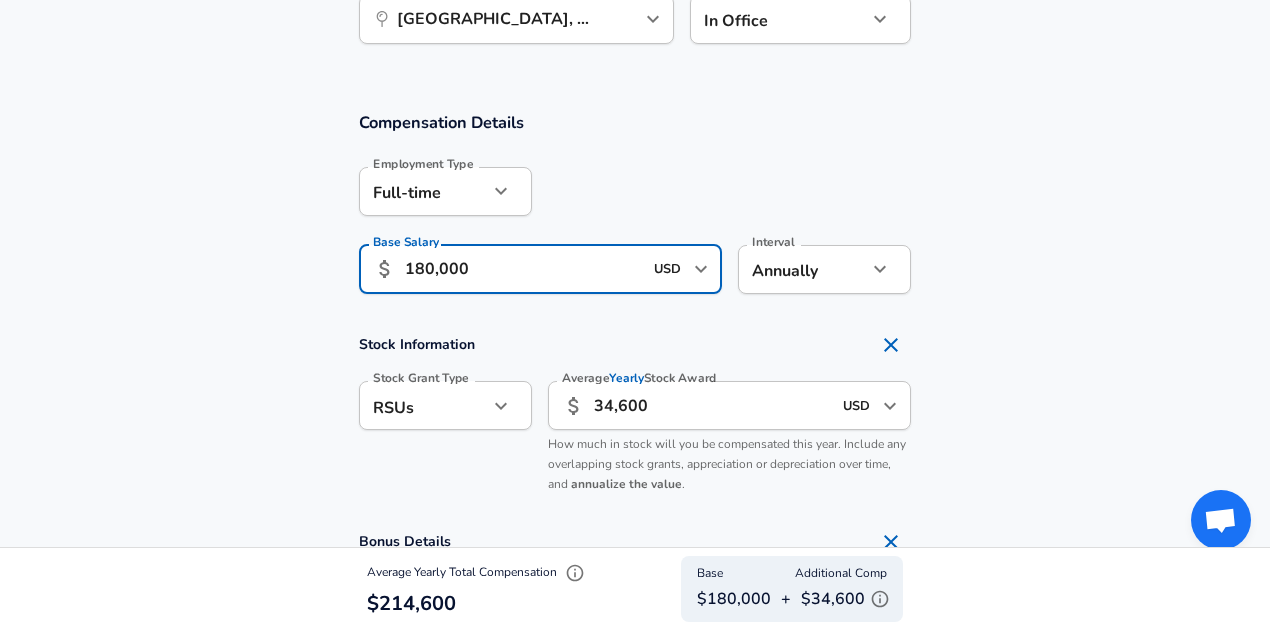drag, startPoint x: 418, startPoint y: 268, endPoint x: 436, endPoint y: 268, distance: 18 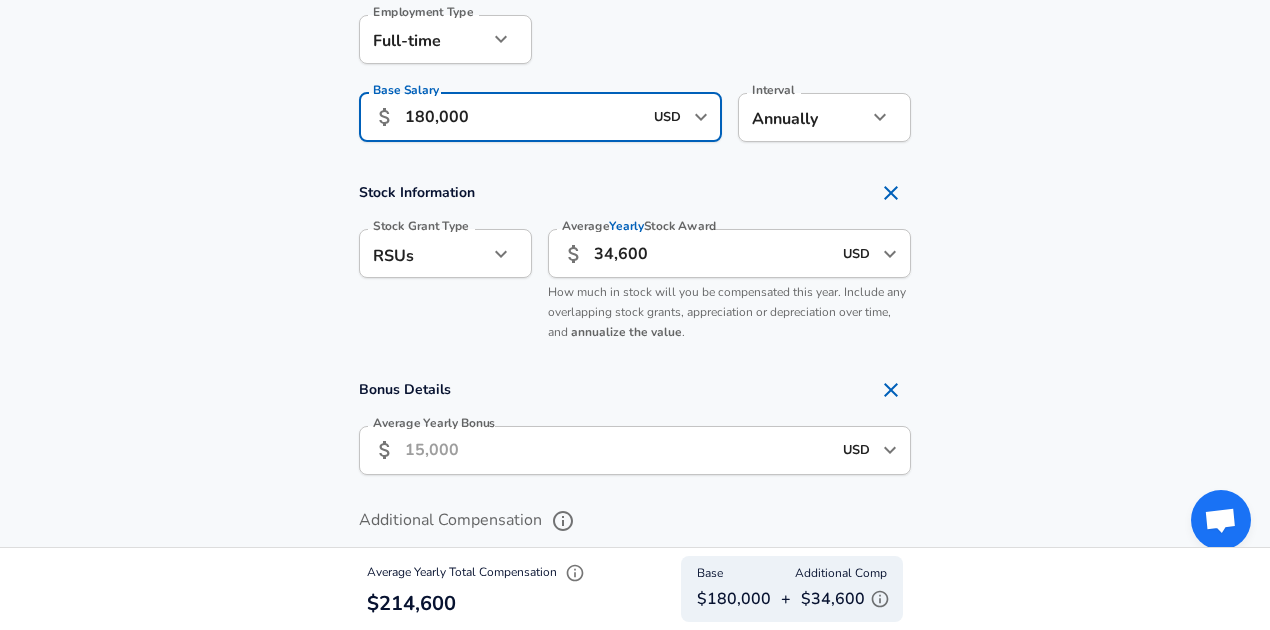 scroll, scrollTop: 1600, scrollLeft: 0, axis: vertical 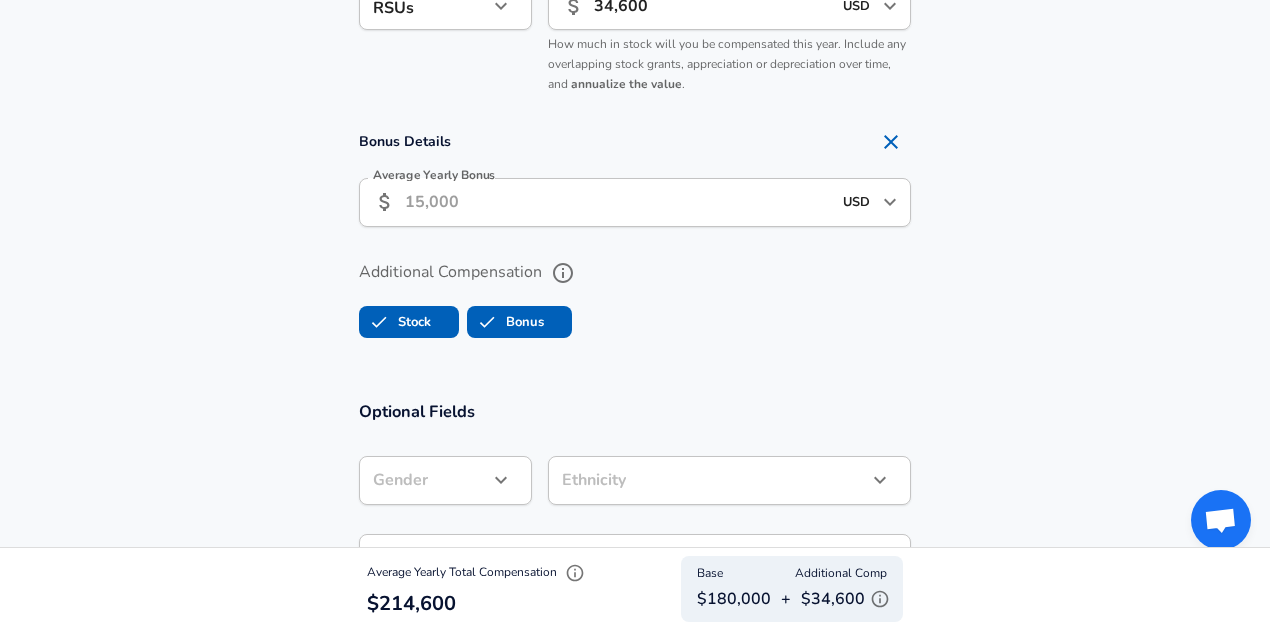 click on "Average Yearly Bonus" at bounding box center [618, 202] 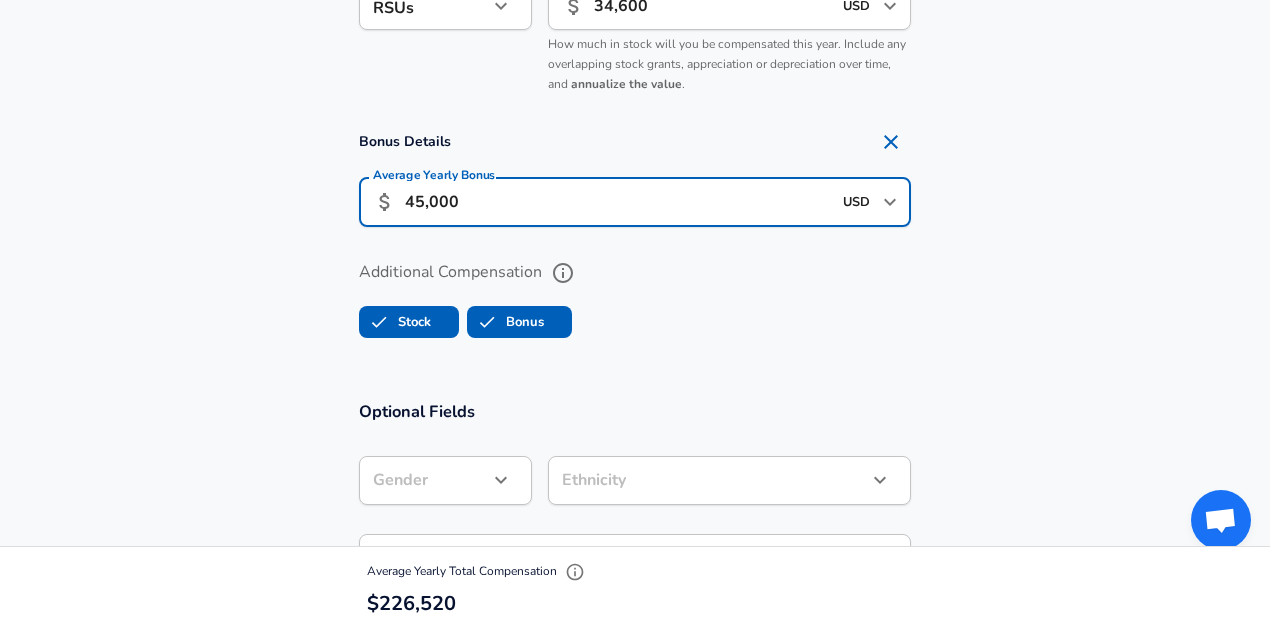 type on "45,000" 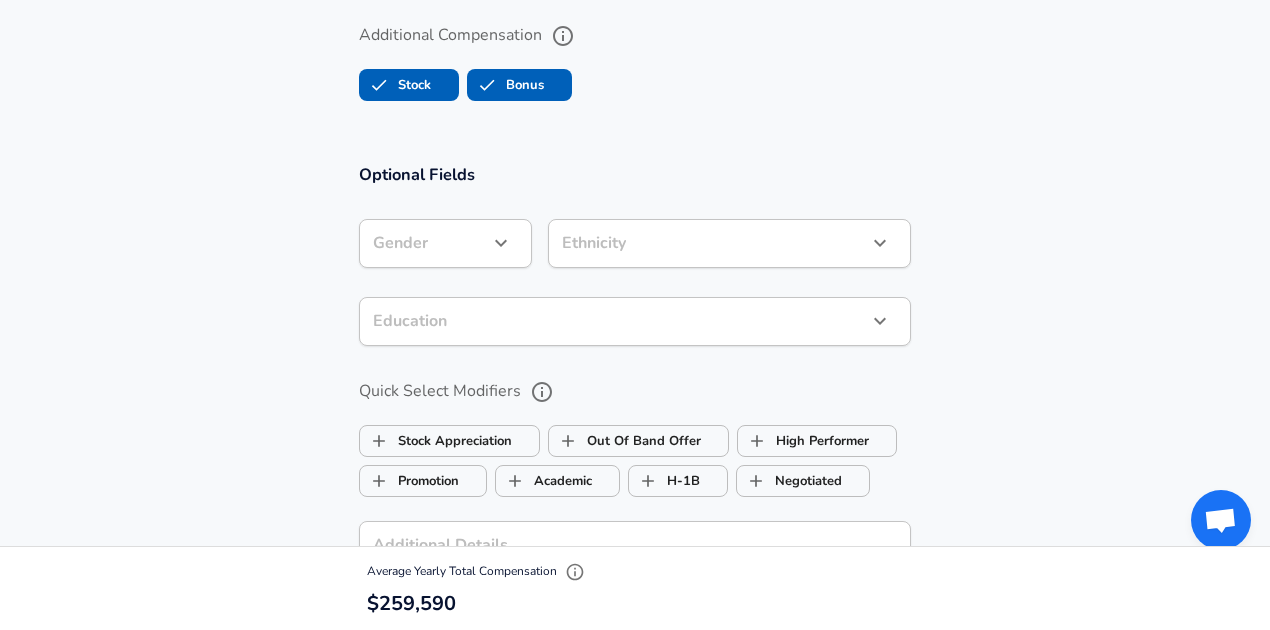scroll, scrollTop: 1866, scrollLeft: 0, axis: vertical 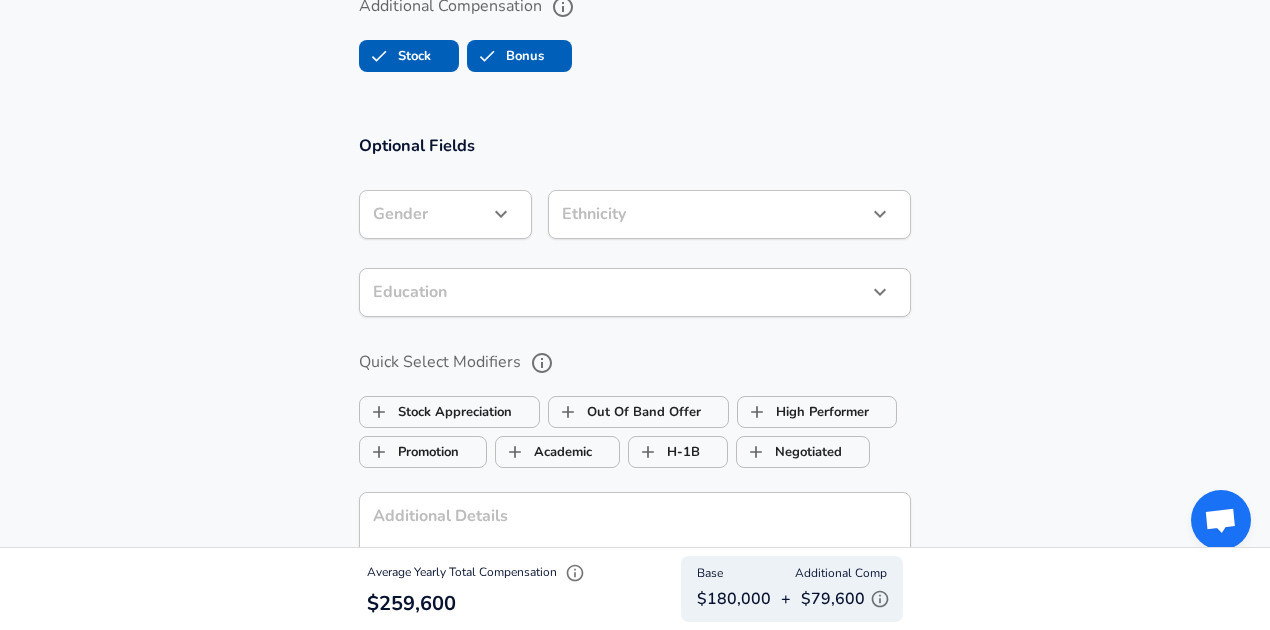 click on "Restart Add Your Salary Upload your offer letter   to verify your submission Enhance Privacy and Anonymity No Automatically hides specific fields until there are enough submissions to safely display the full details.   More Details Based on your submission and the data points that we have already collected, we will automatically hide and anonymize specific fields if there aren't enough data points to remain sufficiently anonymous. Company & Title Information   Enter the company you received your offer from Company ByteDance Company   Select the title that closest resembles your official title. This should be similar to the title that was present on your offer letter. Title Machine Learning Engineer Title Job Family Software Engineer Job Family Select Specialization ML / AI ML / AI Select Specialization   Your level on the career ladder. e.g. L3 or Senior Product Manager or Principal Engineer or Distinguished Engineer Level 2-1 Level Work Experience and Location New Offer Employee Yes yes Years at ByteDance 2" at bounding box center (635, -1551) 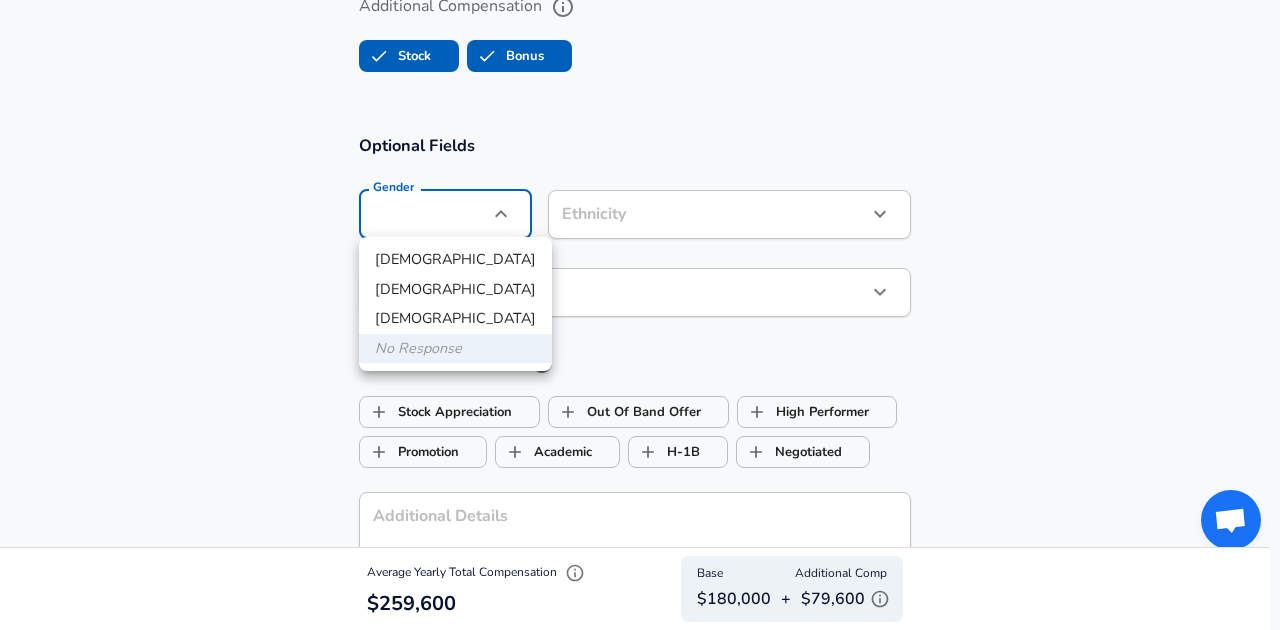 click at bounding box center (640, 315) 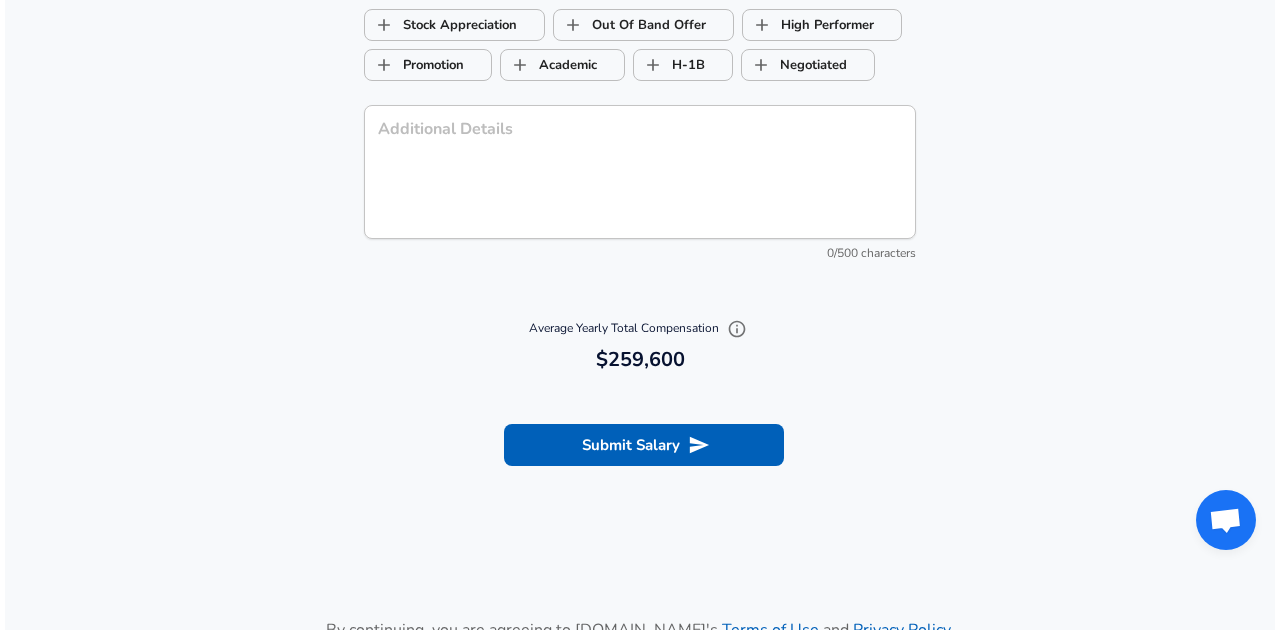 scroll, scrollTop: 2200, scrollLeft: 0, axis: vertical 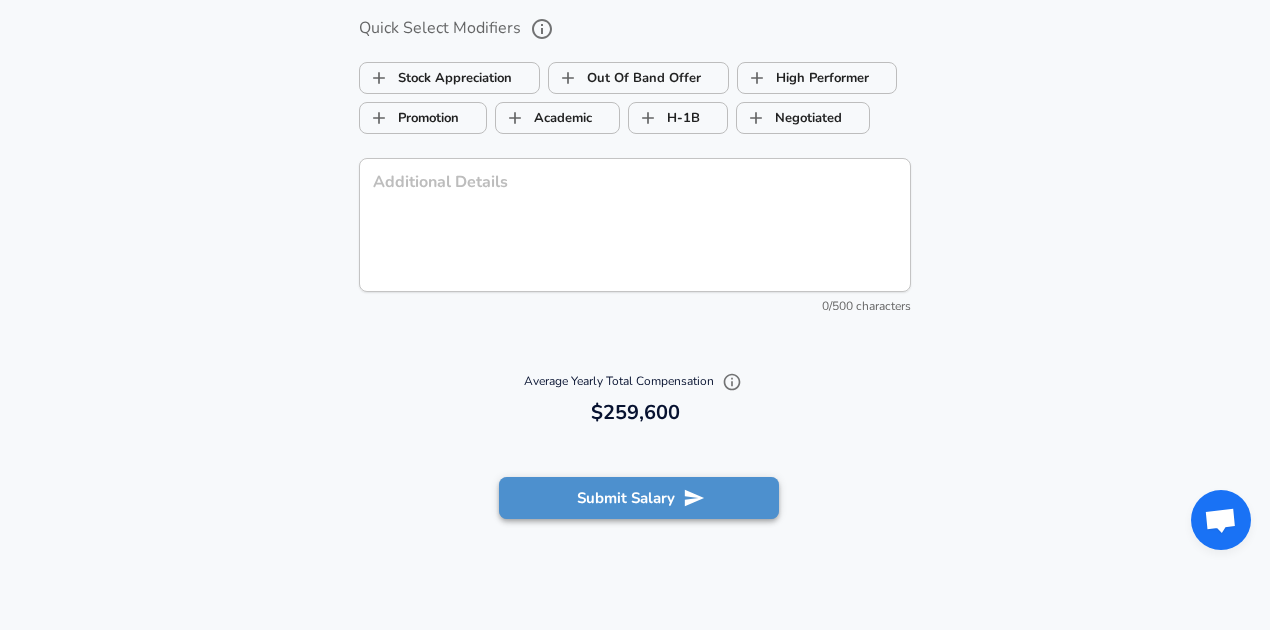 click on "Submit Salary" at bounding box center (639, 498) 